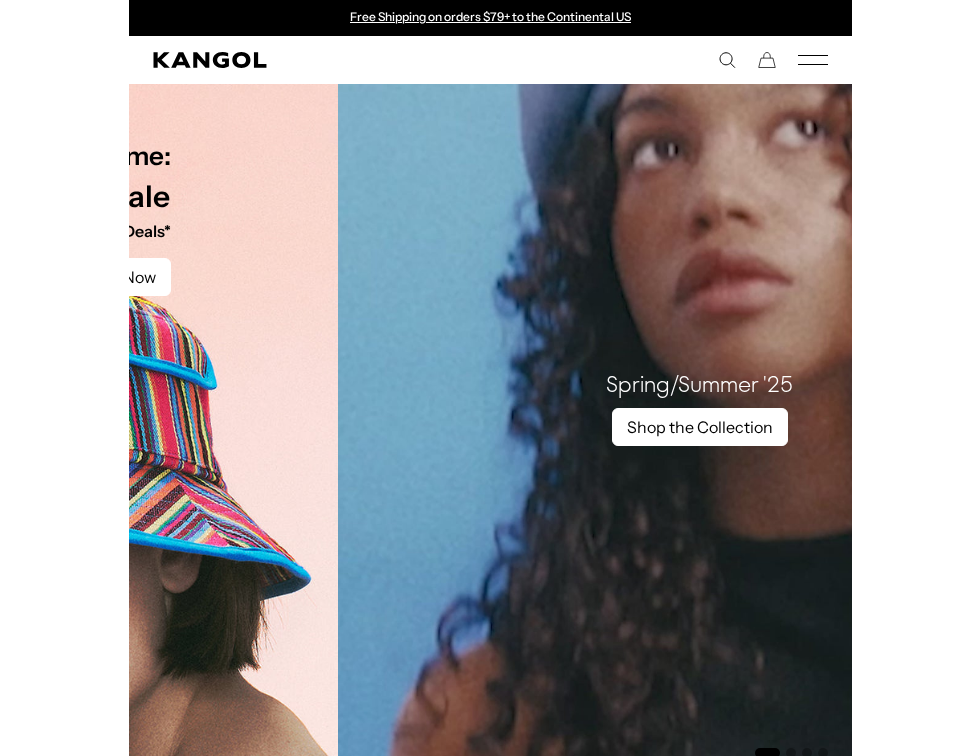scroll, scrollTop: 1042, scrollLeft: 0, axis: vertical 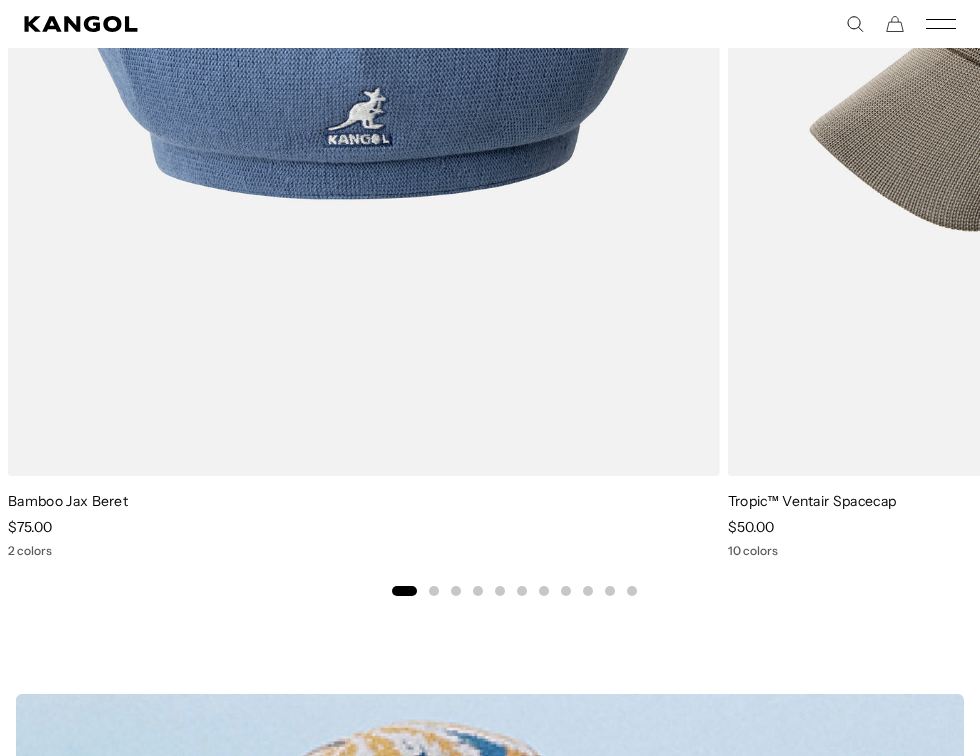click 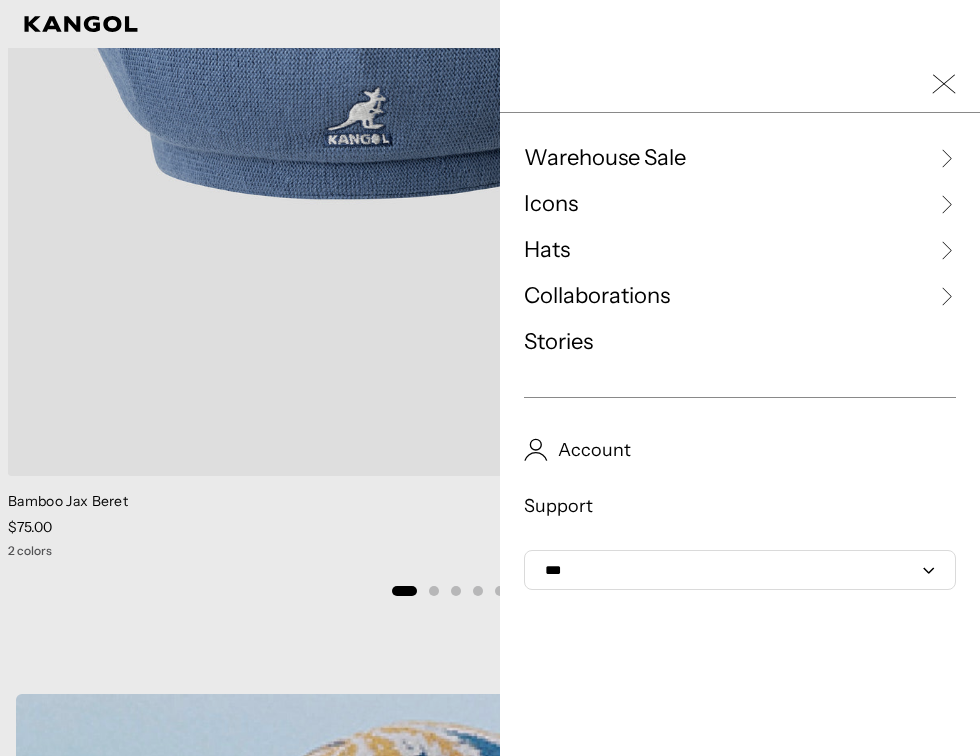 scroll, scrollTop: 0, scrollLeft: 0, axis: both 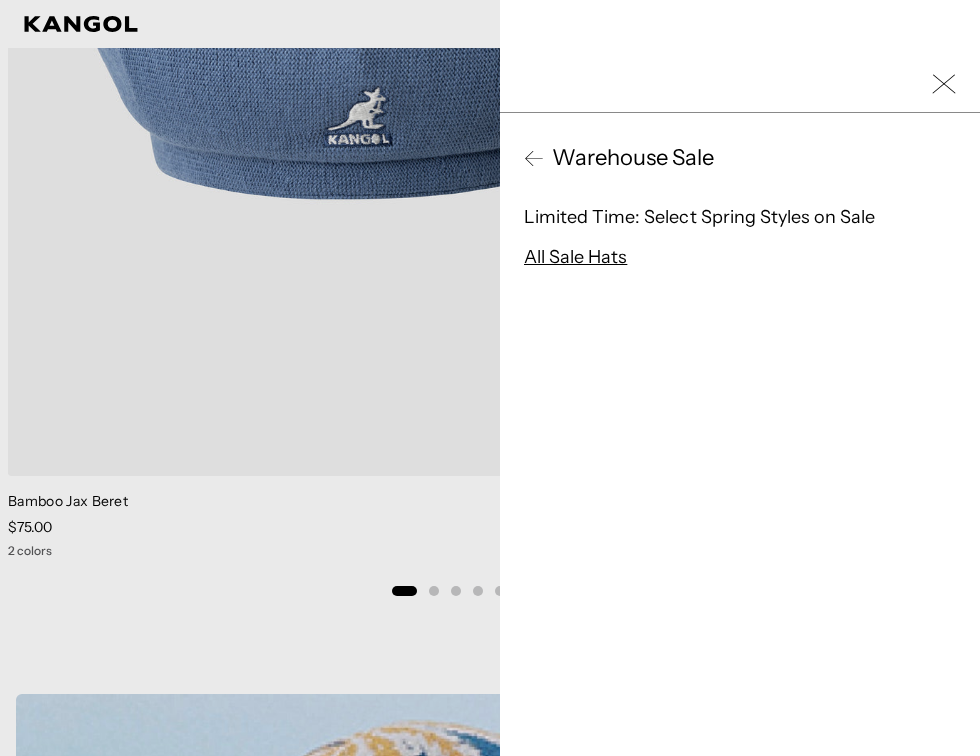 click on "All Sale Hats" at bounding box center [575, 257] 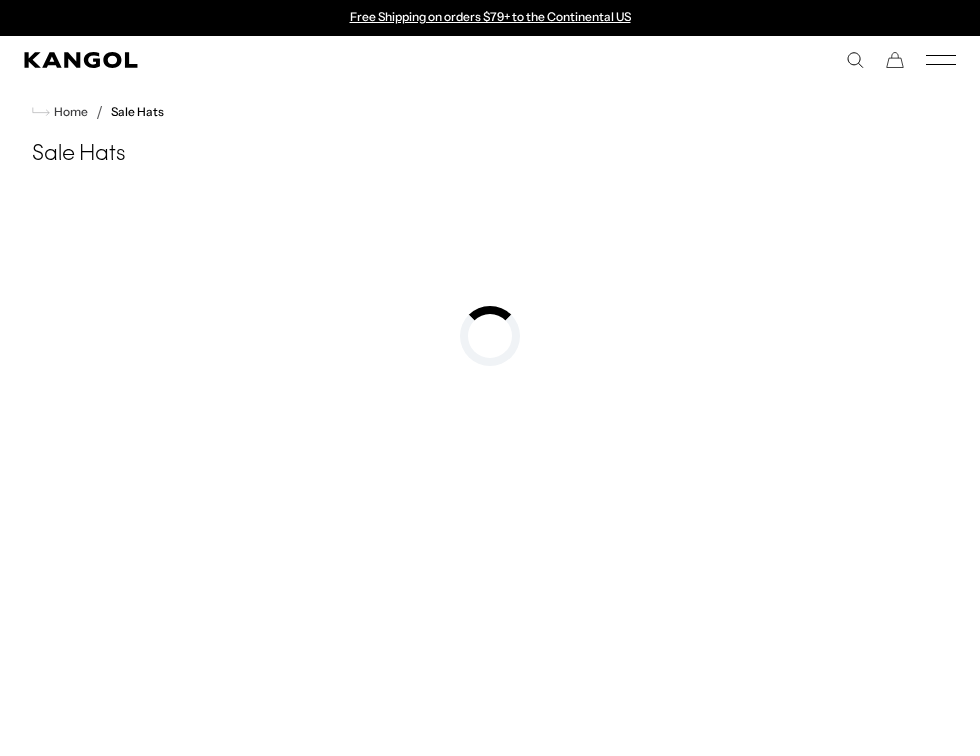 scroll, scrollTop: 0, scrollLeft: 0, axis: both 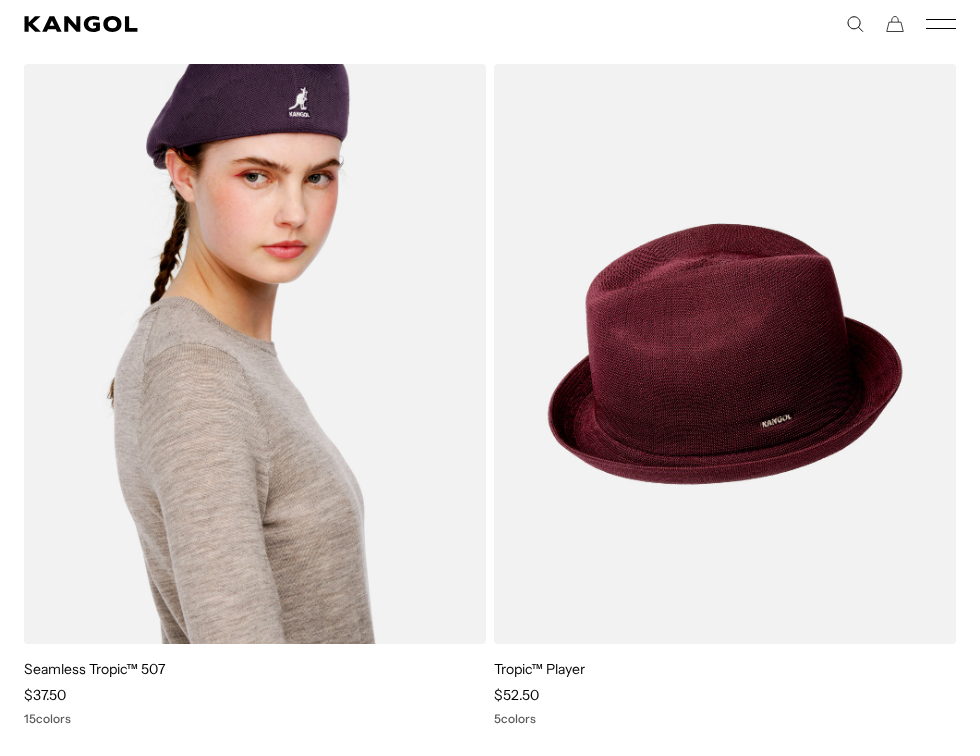 click at bounding box center (255, 354) 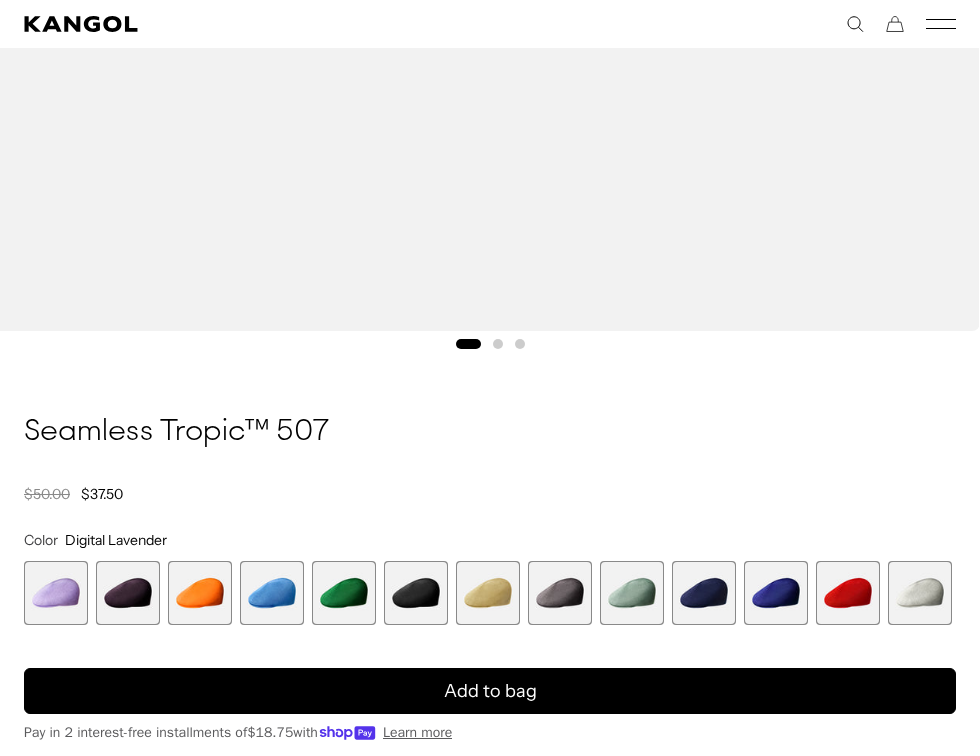 scroll, scrollTop: 1090, scrollLeft: 0, axis: vertical 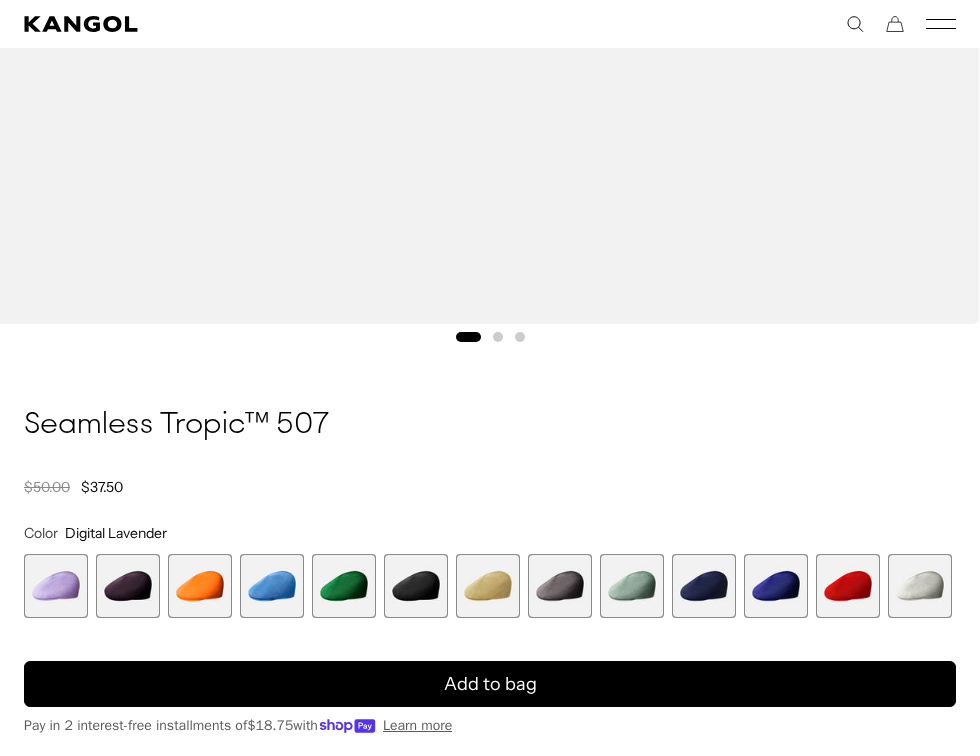 click at bounding box center (128, 586) 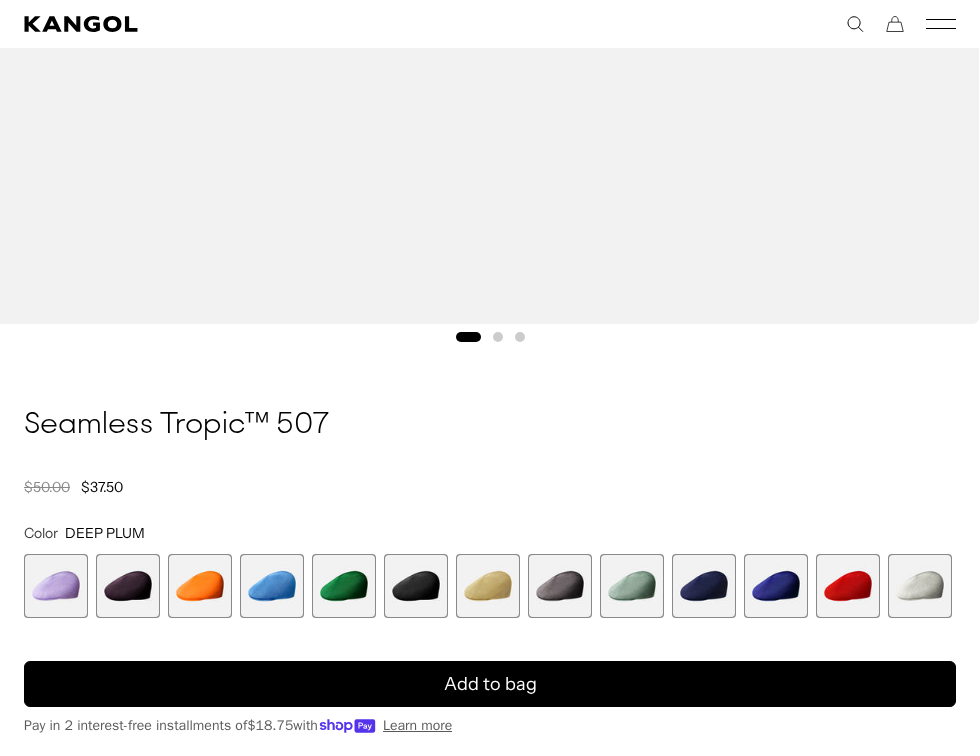 scroll, scrollTop: 930, scrollLeft: 0, axis: vertical 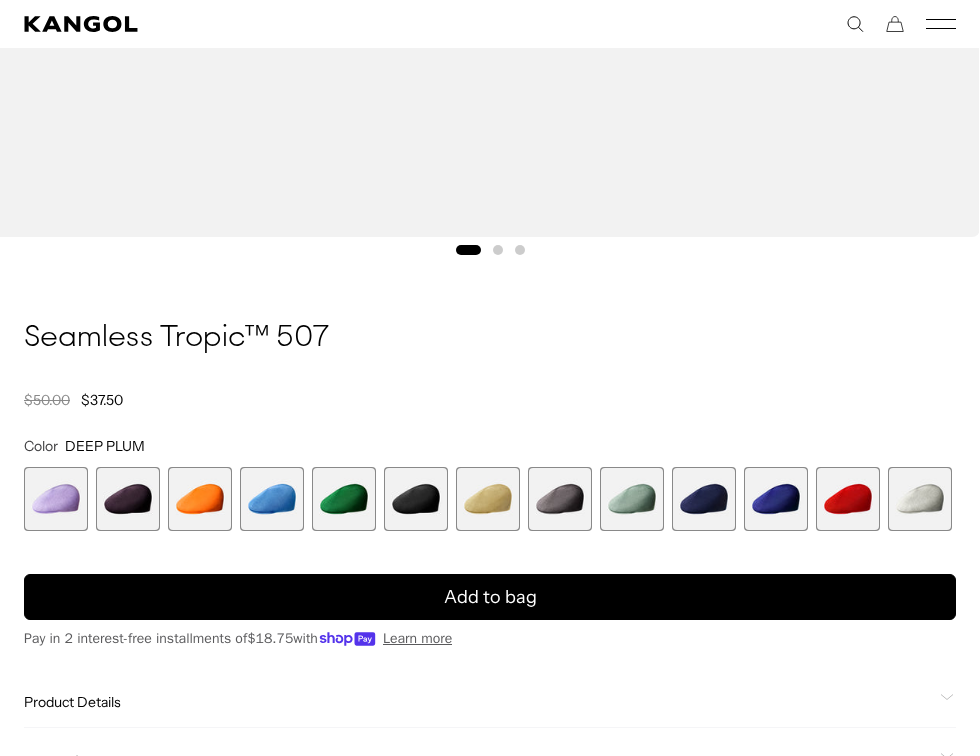 click on "Digital Lavender
Variant sold out or unavailable
DEEP PLUM
Variant sold out or unavailable
ELECTRIC KUMQUAT
Variant sold out or unavailable
Surf
Variant sold out or unavailable
Turf Green
Variant sold out or unavailable
Black
Variant sold out or unavailable
Beige
Variant sold out or unavailable" at bounding box center [470, 499] 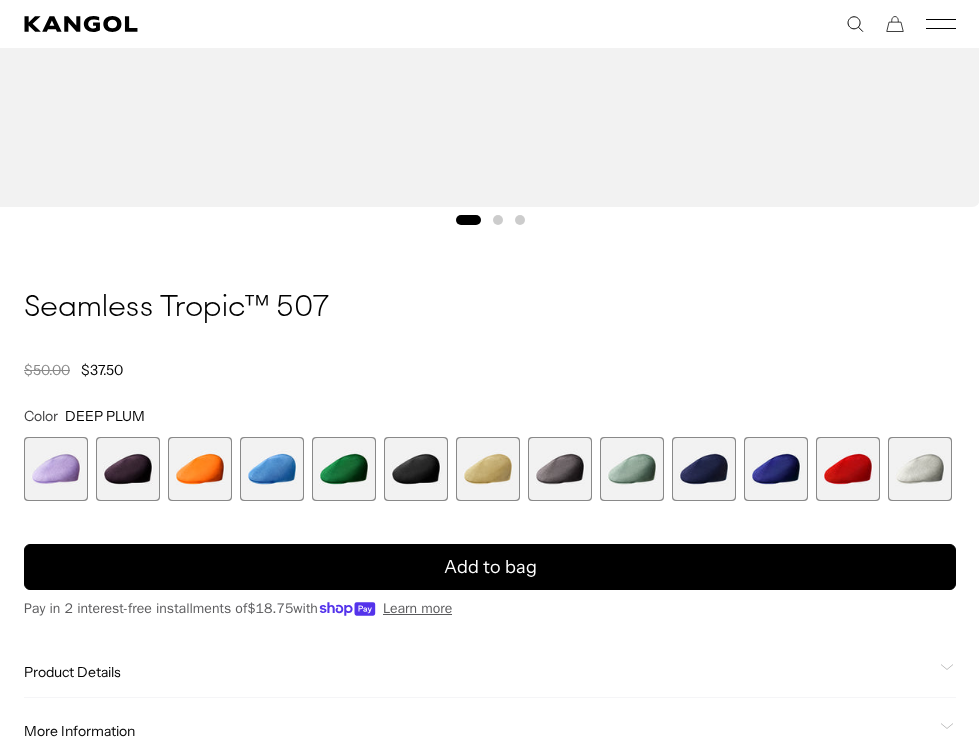 scroll, scrollTop: 1233, scrollLeft: 0, axis: vertical 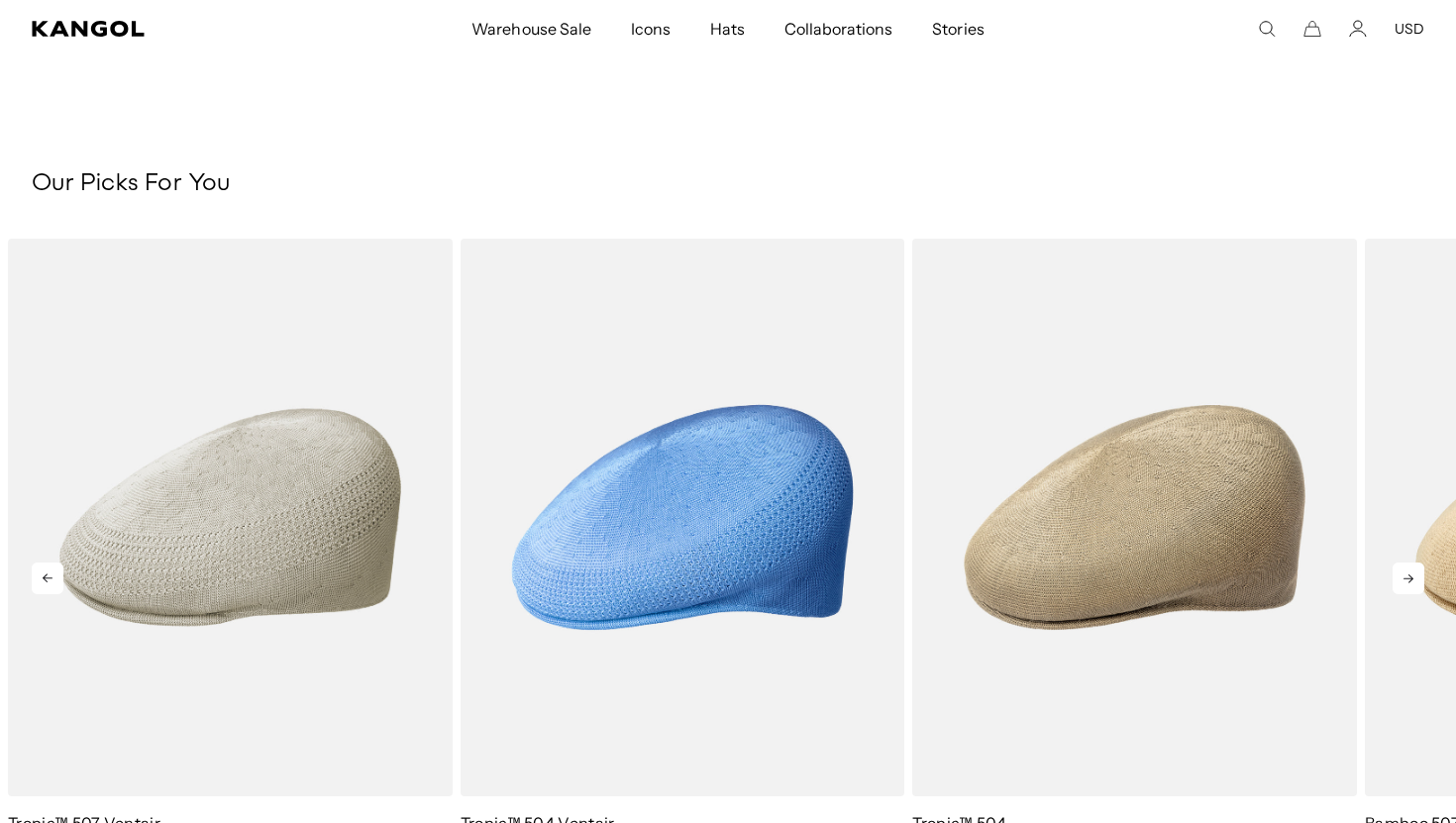 click 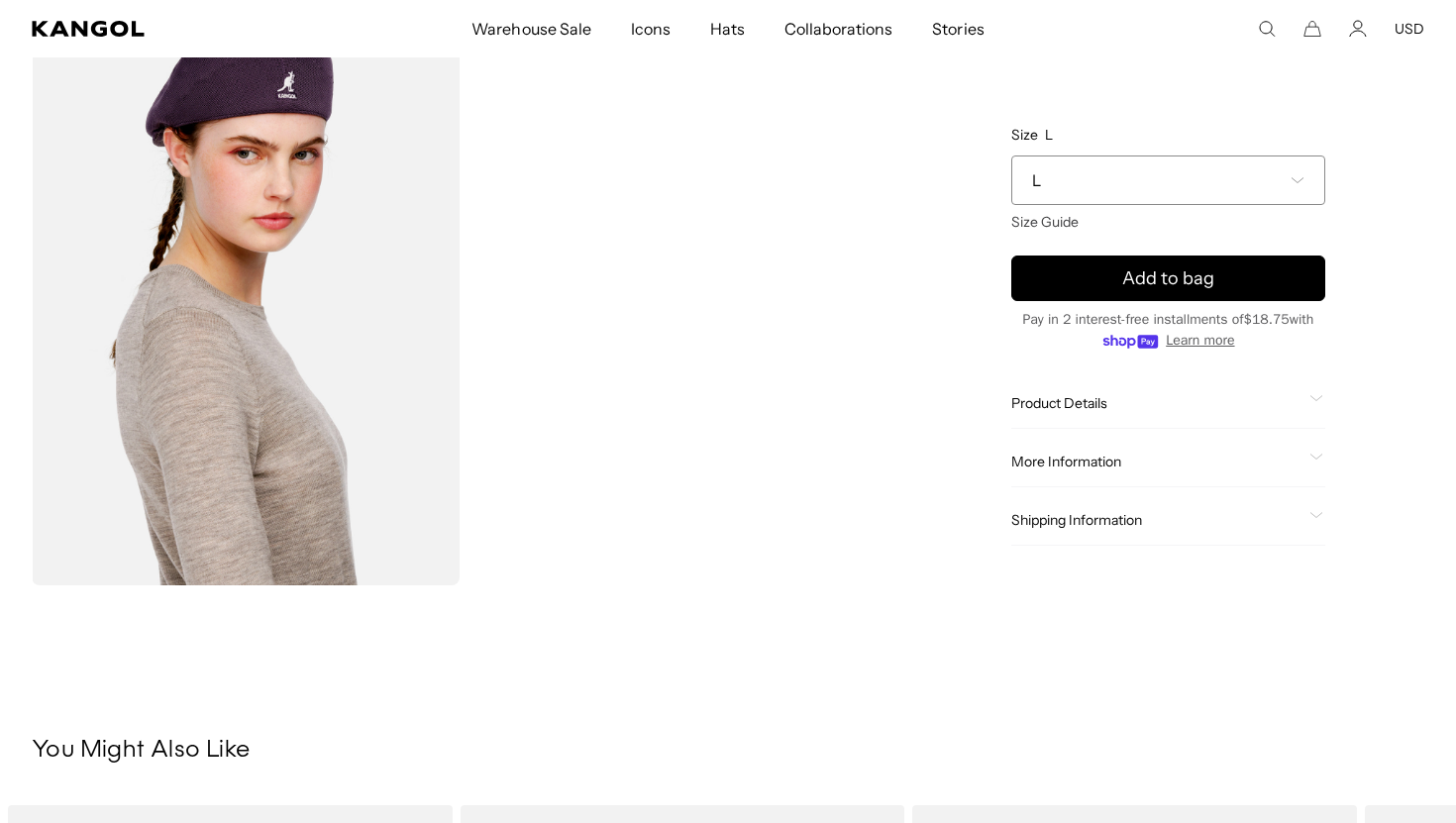 scroll, scrollTop: 0, scrollLeft: 0, axis: both 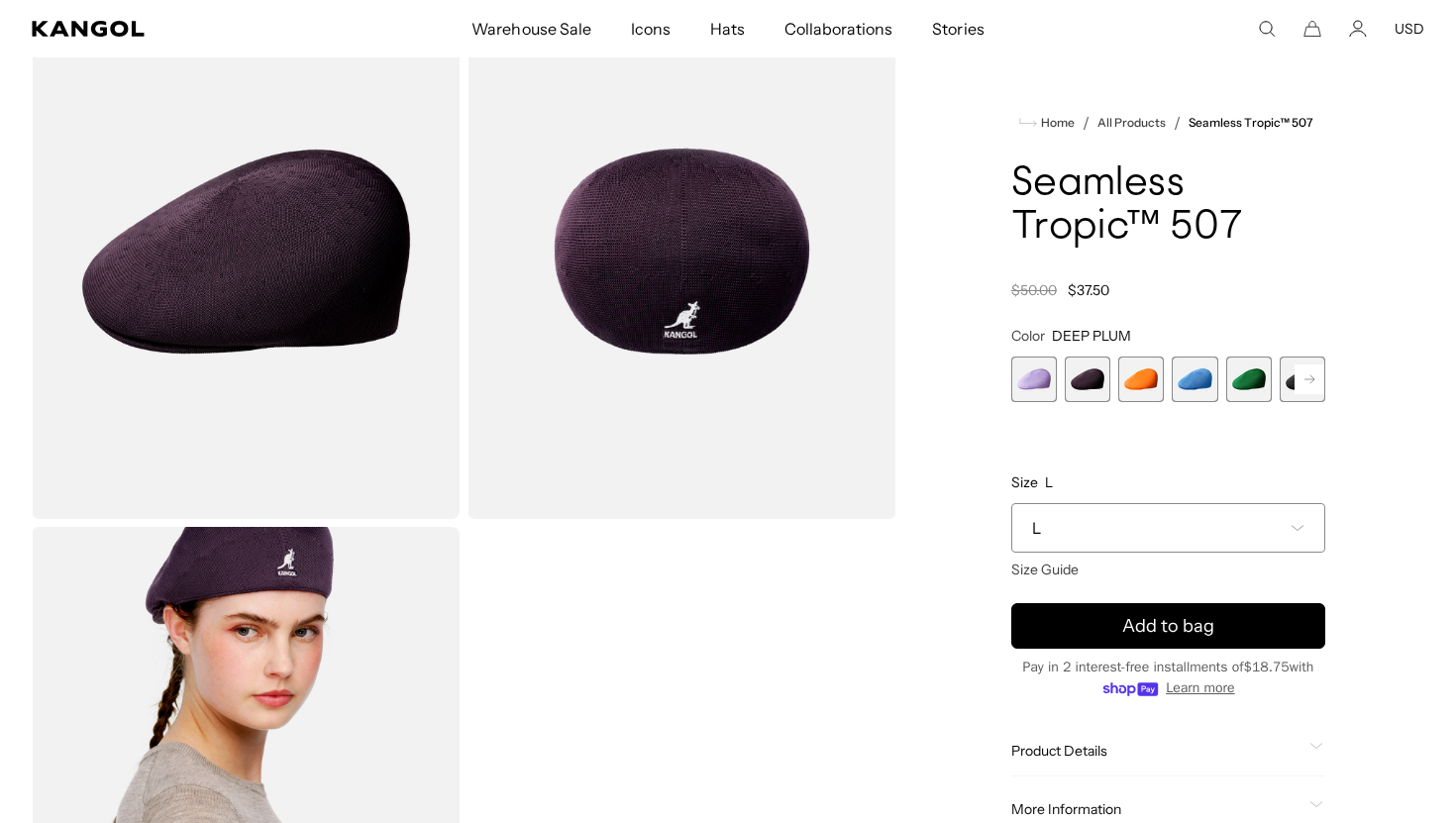 click at bounding box center [246, 794] 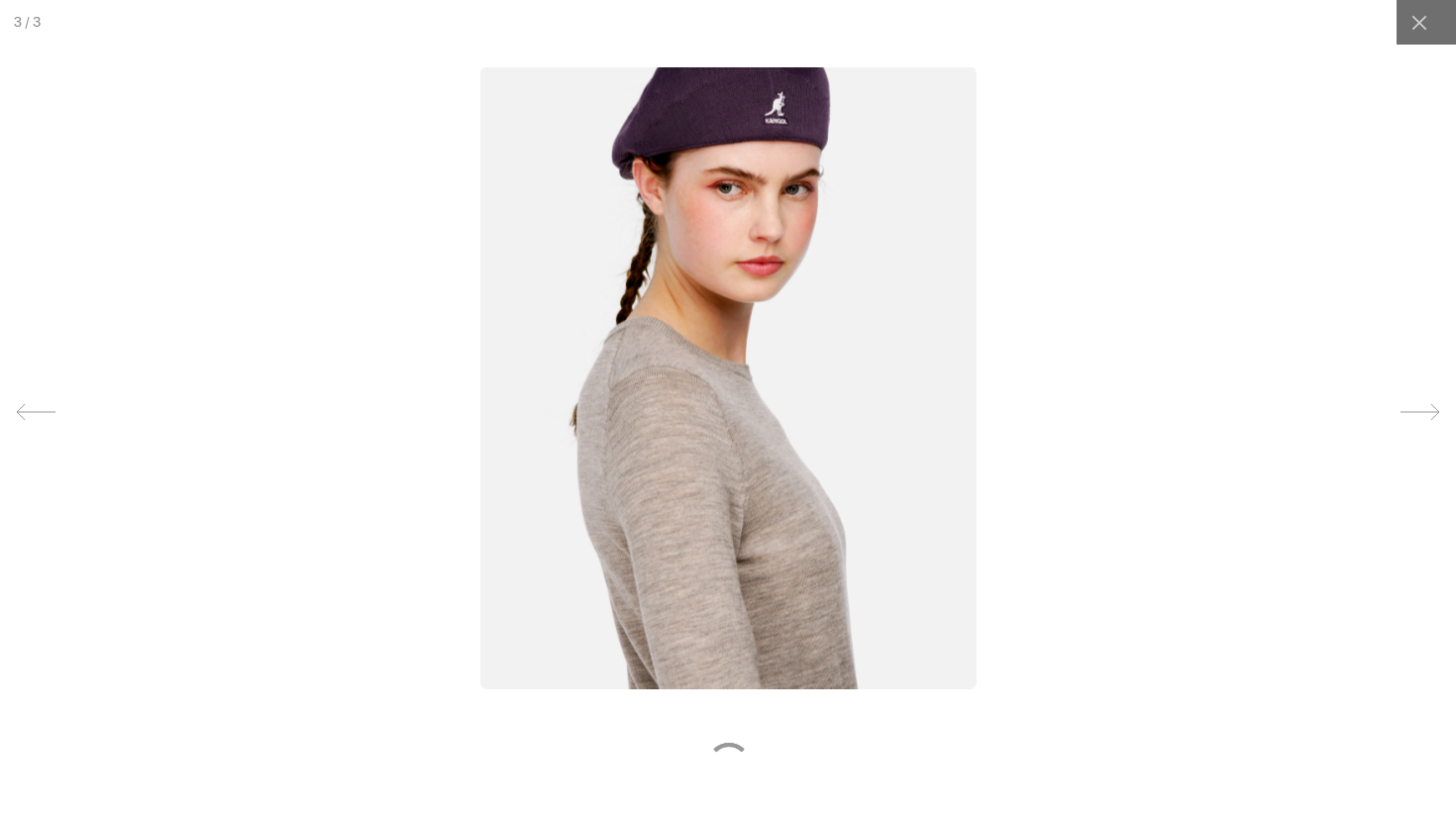 scroll, scrollTop: 0, scrollLeft: 408, axis: horizontal 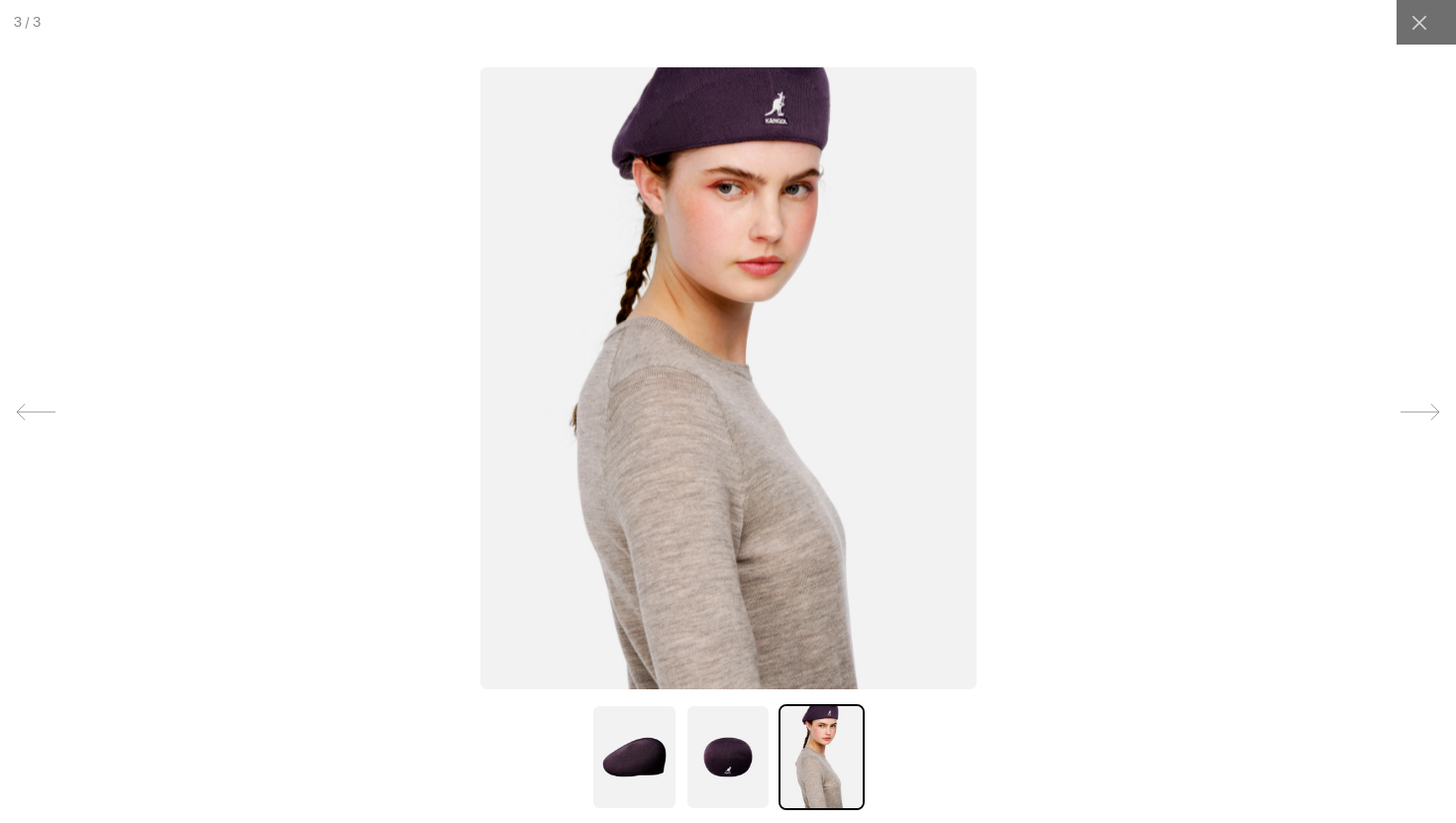 click at bounding box center [728, 757] 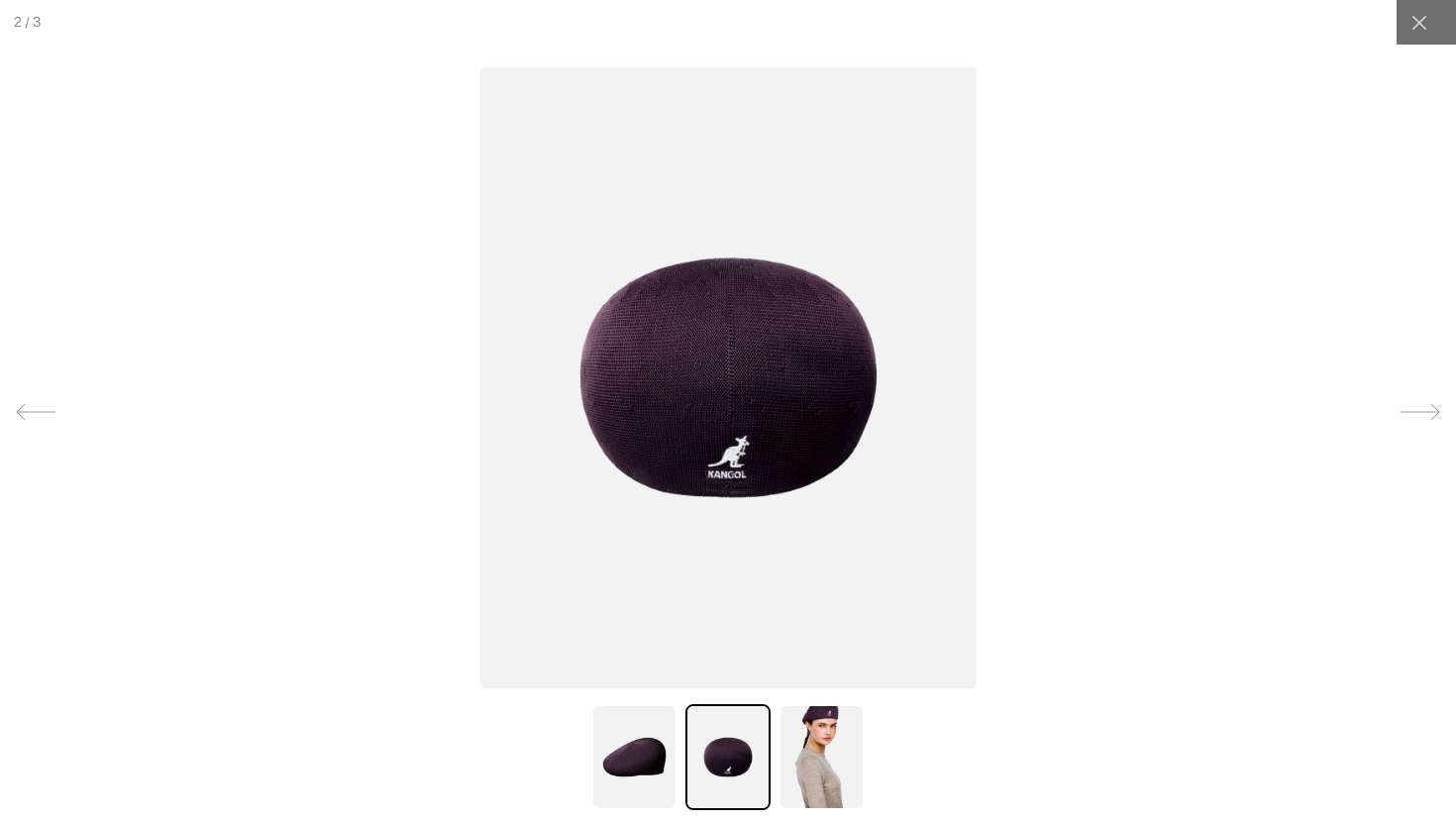 click at bounding box center [634, 757] 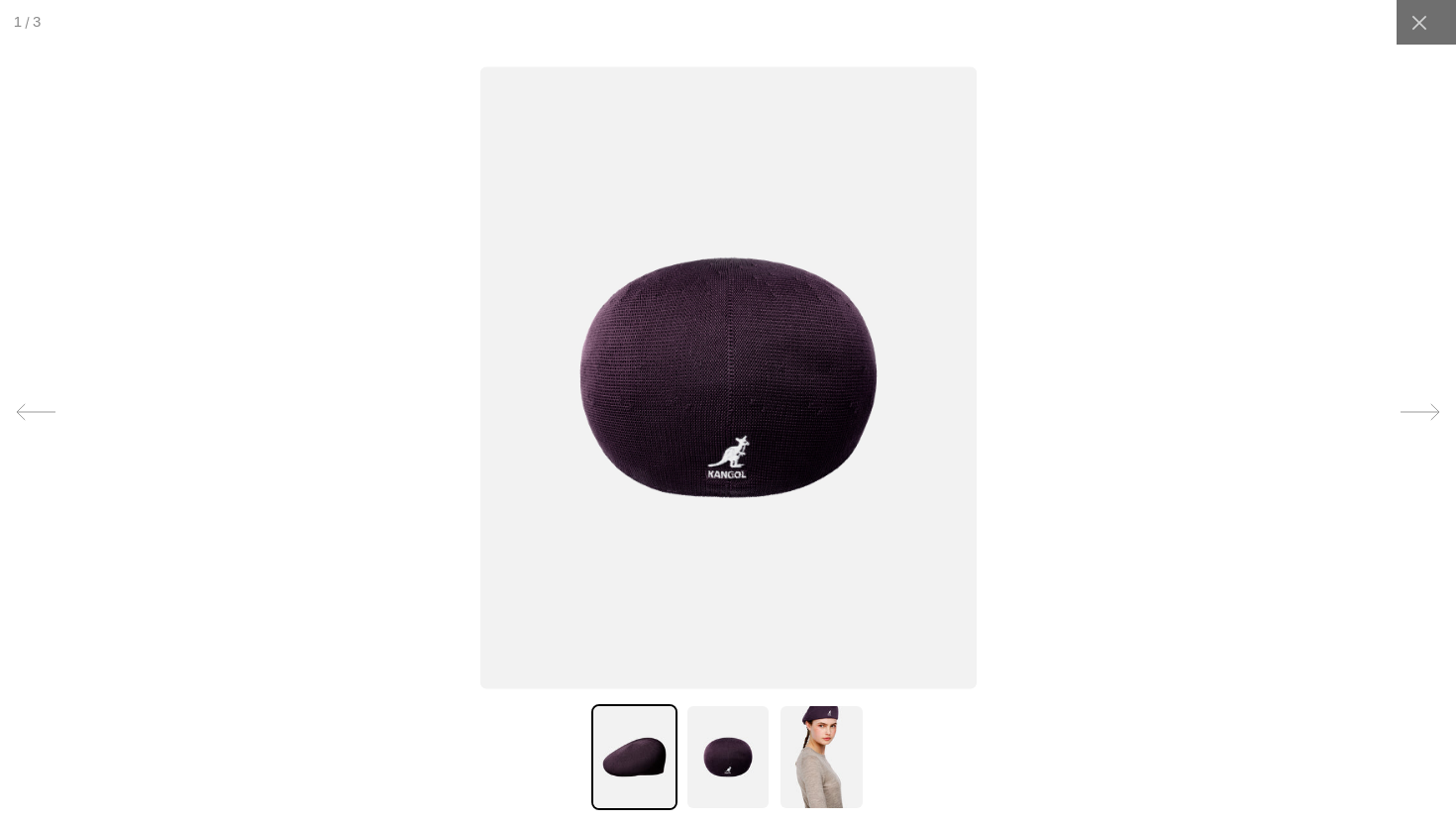 scroll, scrollTop: 0, scrollLeft: 0, axis: both 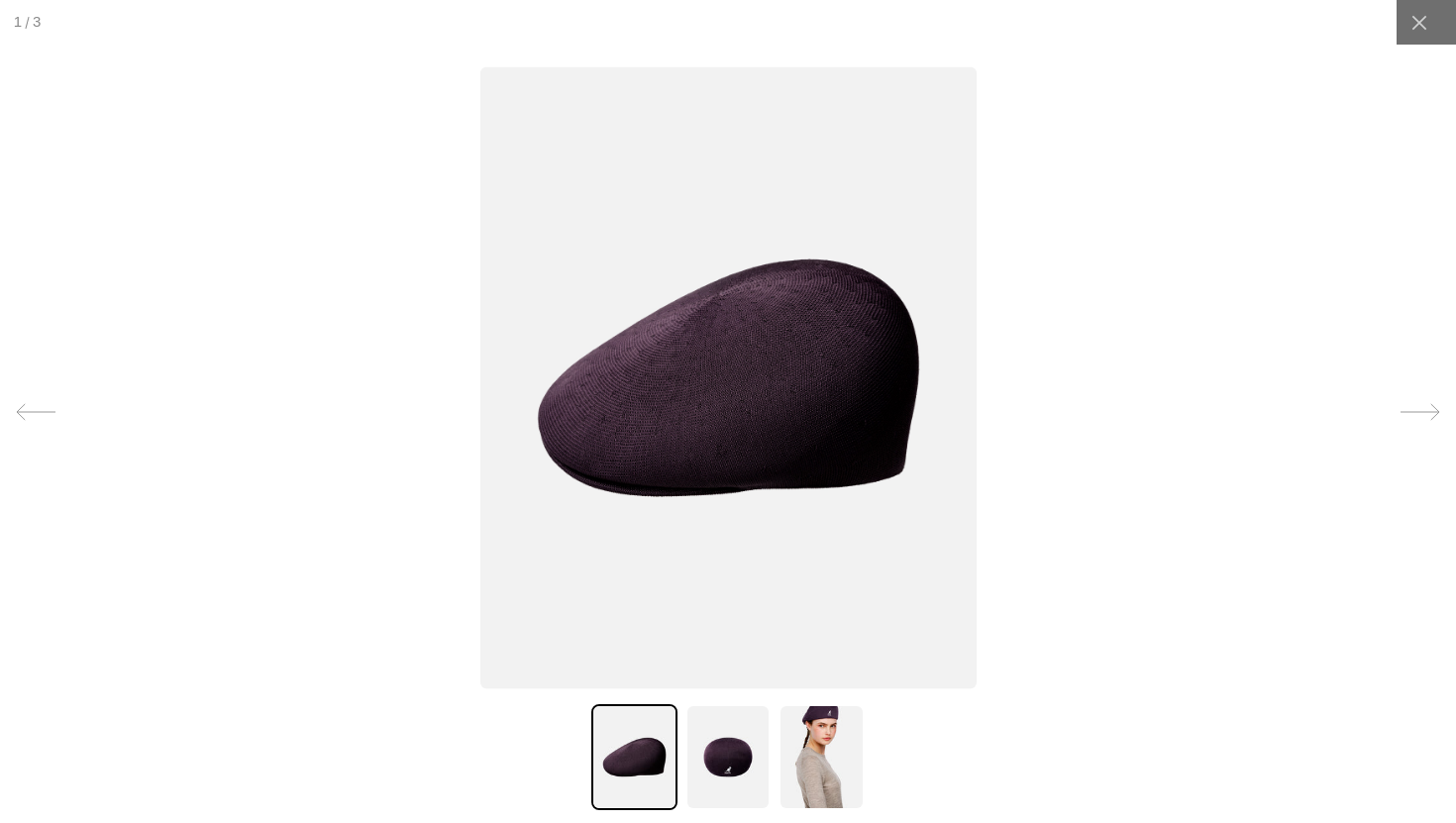 click at bounding box center (821, 757) 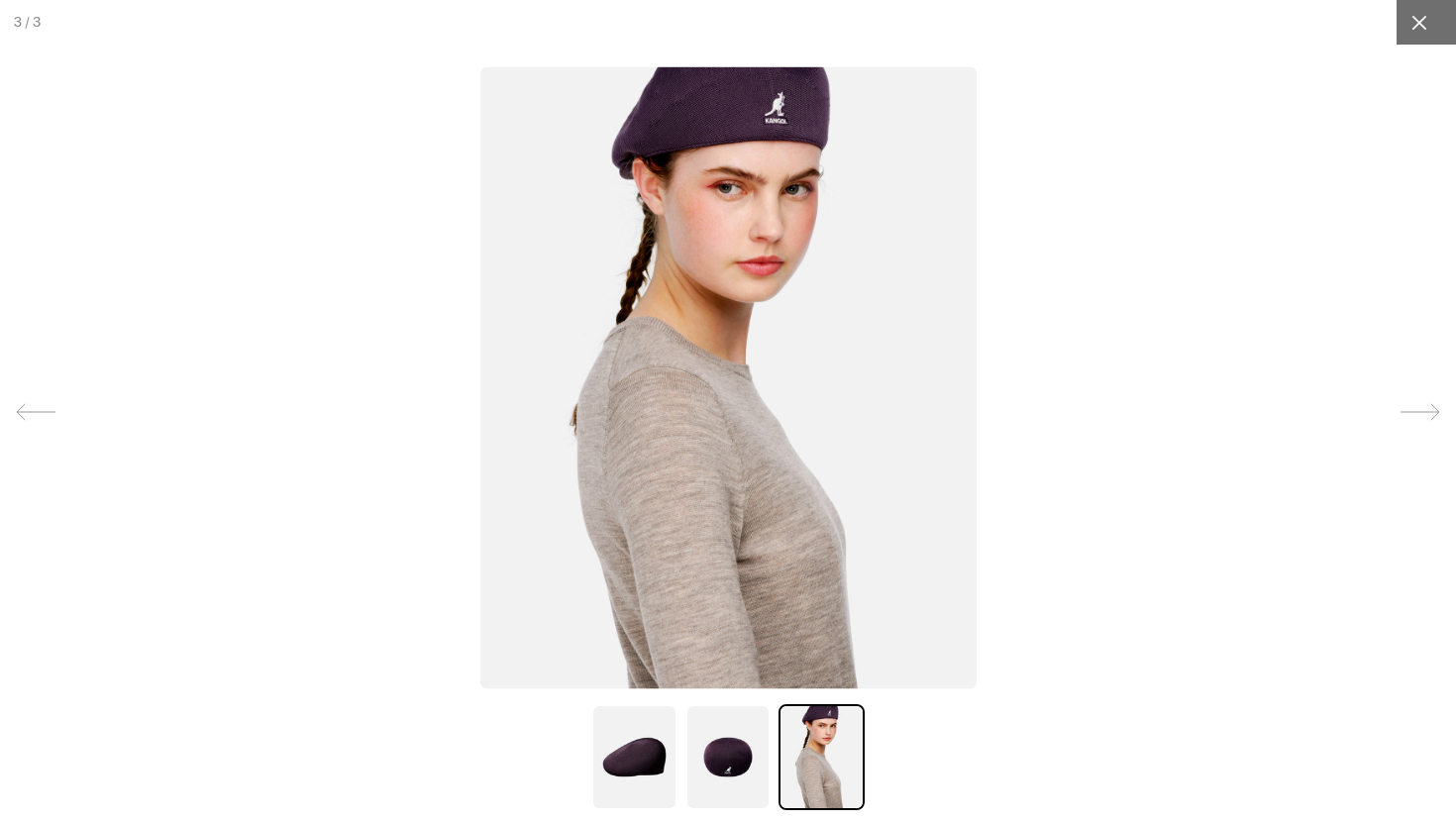 click at bounding box center [1418, 22] 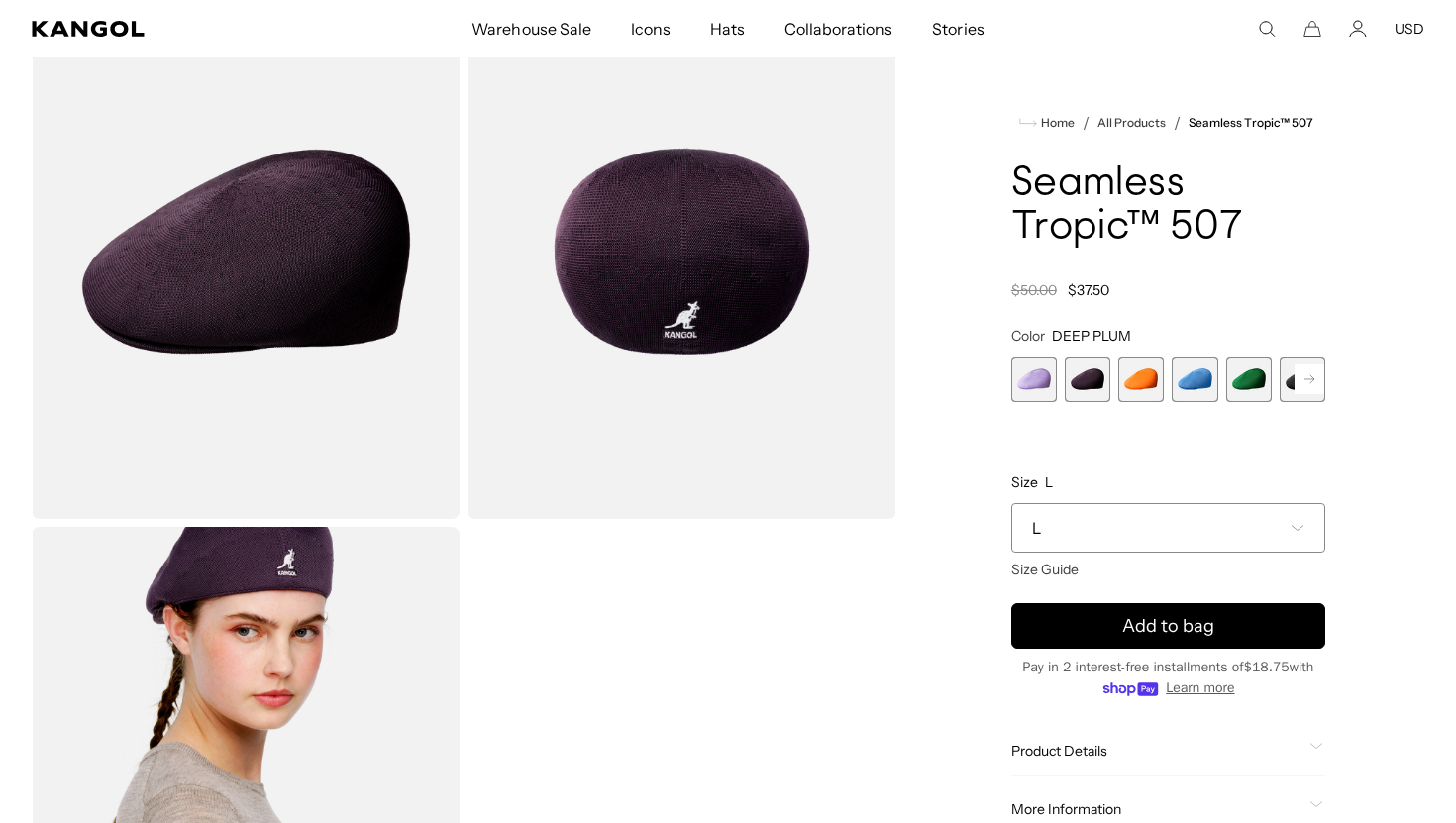 scroll, scrollTop: 0, scrollLeft: 408, axis: horizontal 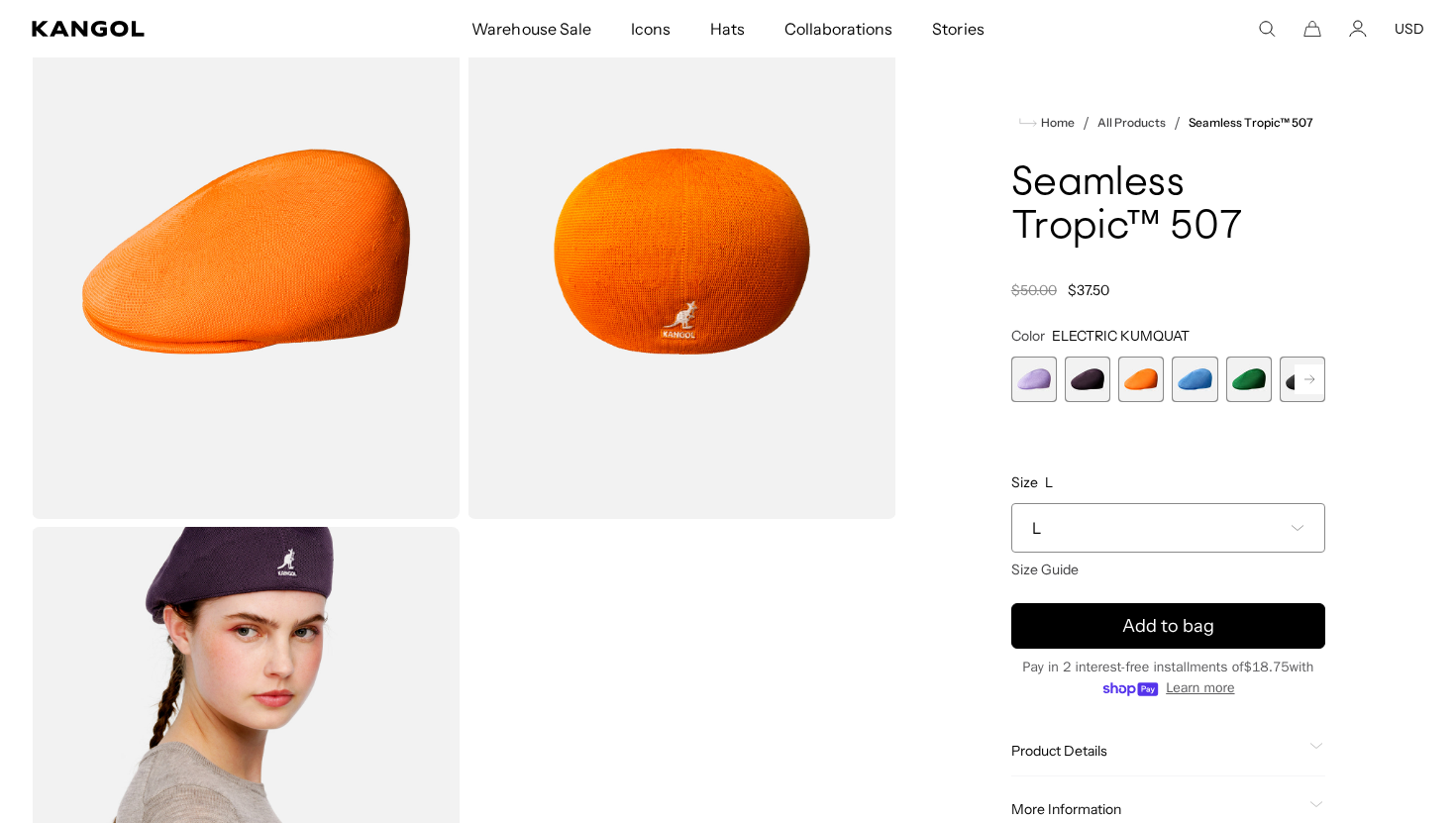 click at bounding box center [1088, 379] 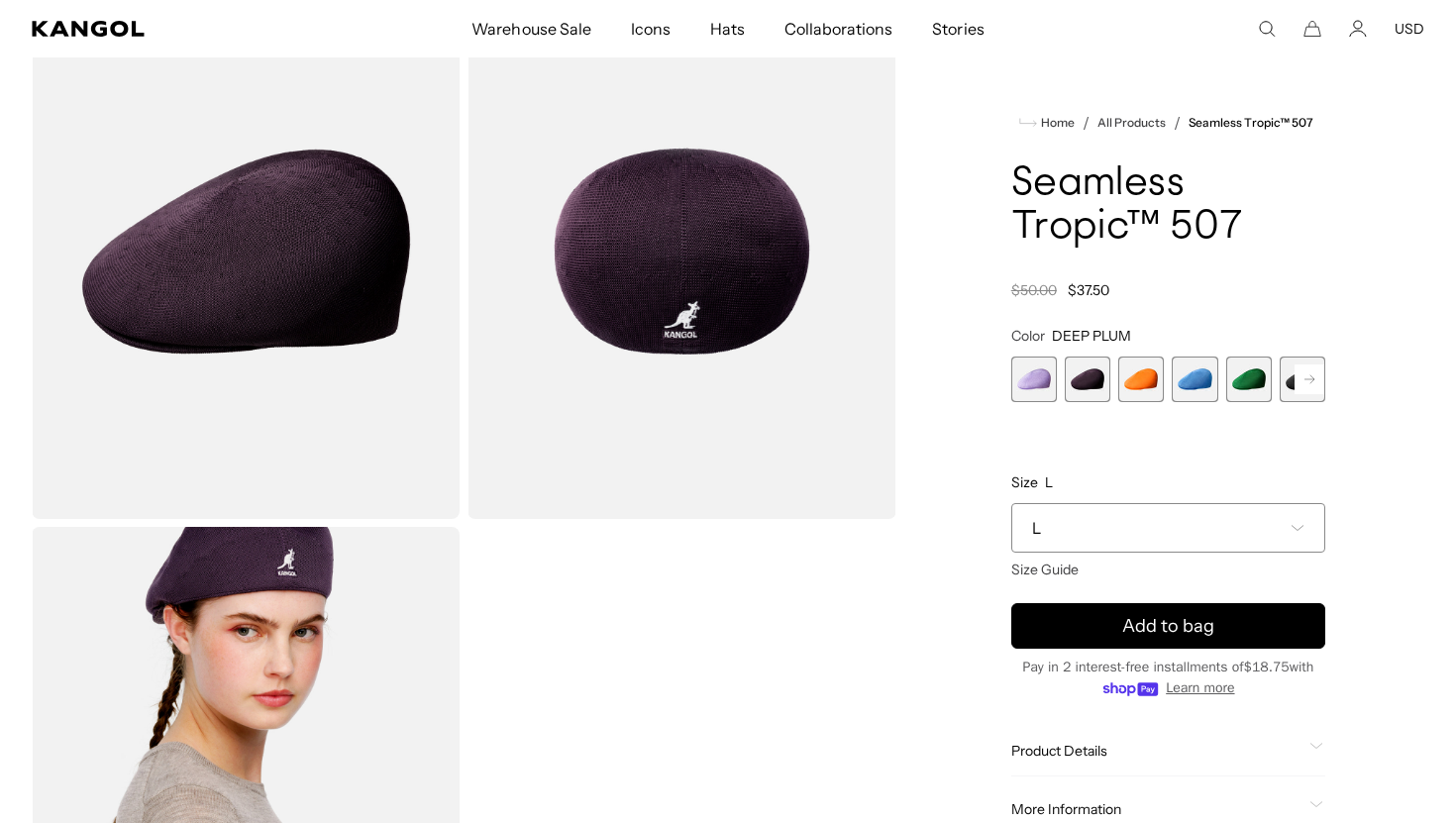 scroll, scrollTop: 0, scrollLeft: 0, axis: both 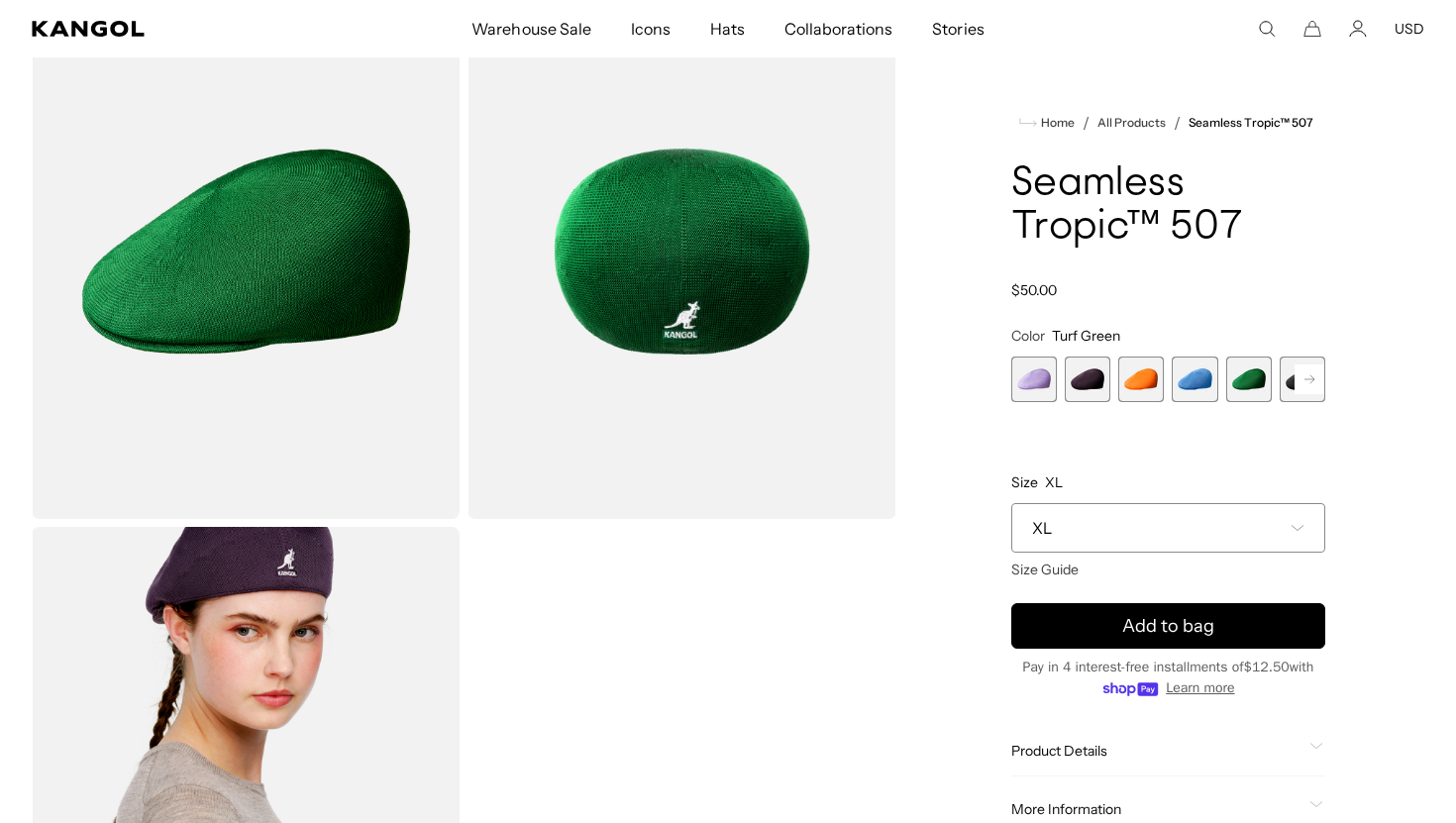 click at bounding box center (1195, 379) 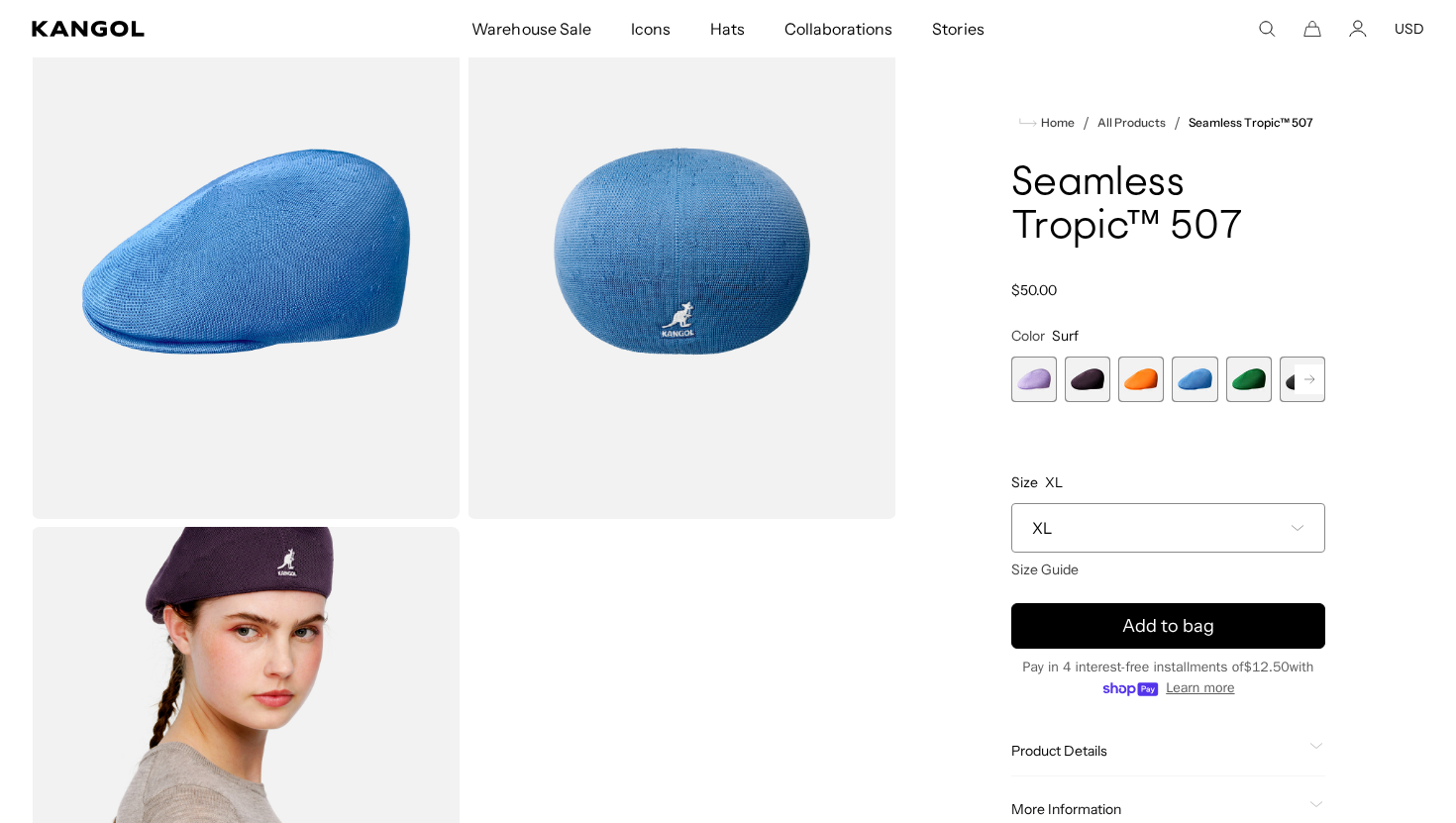 scroll 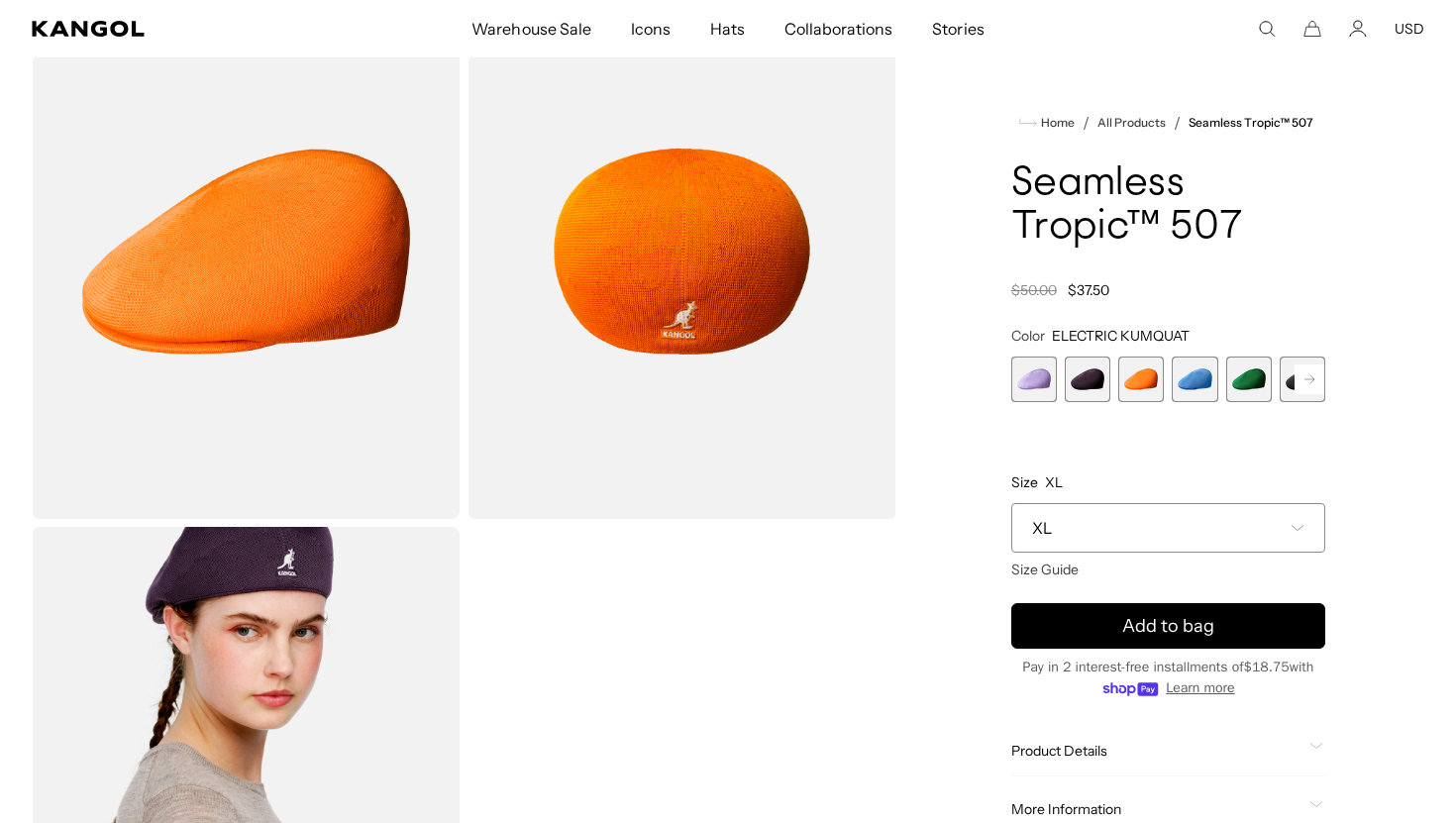 click at bounding box center [1088, 379] 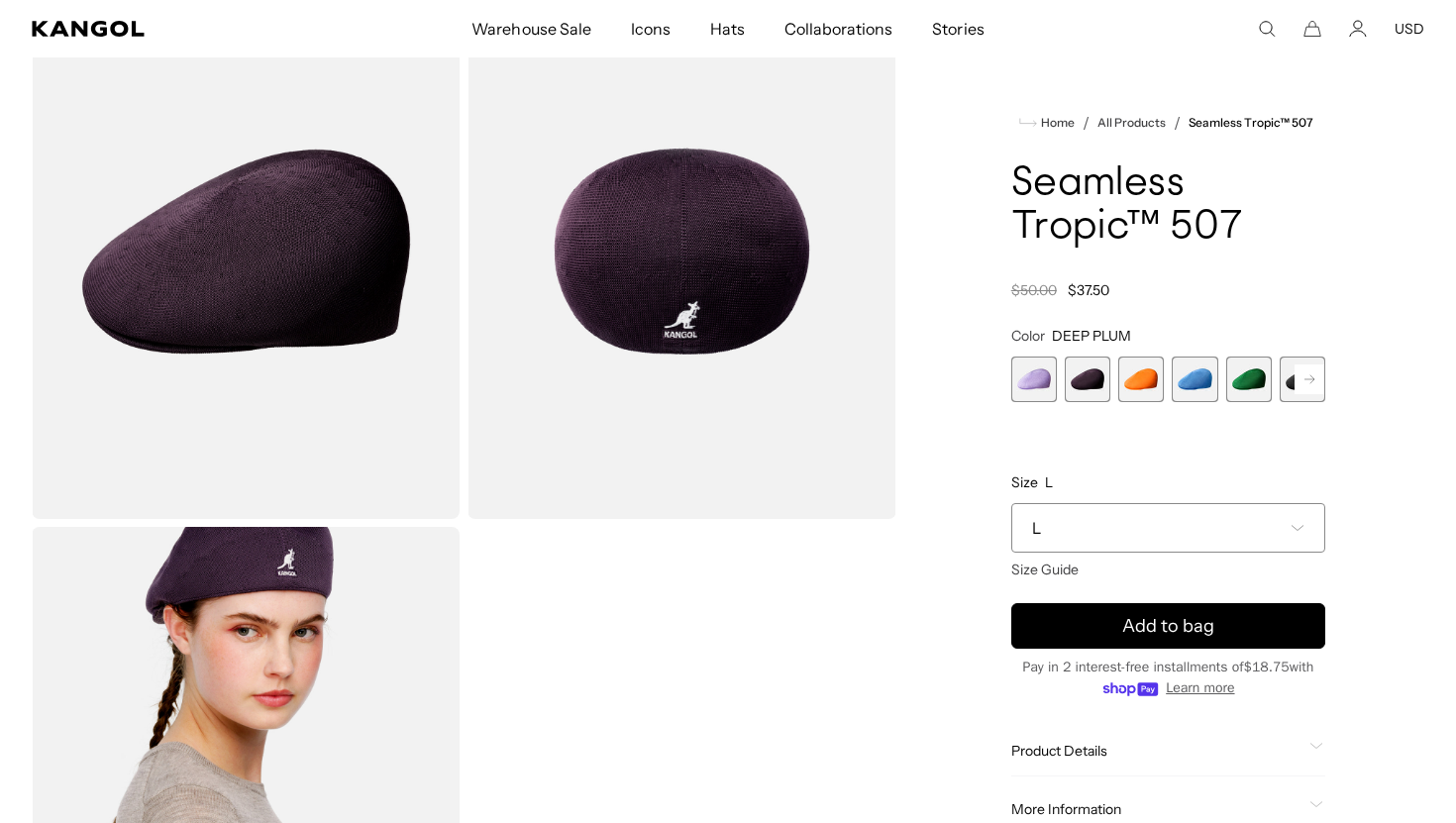 click at bounding box center (1034, 379) 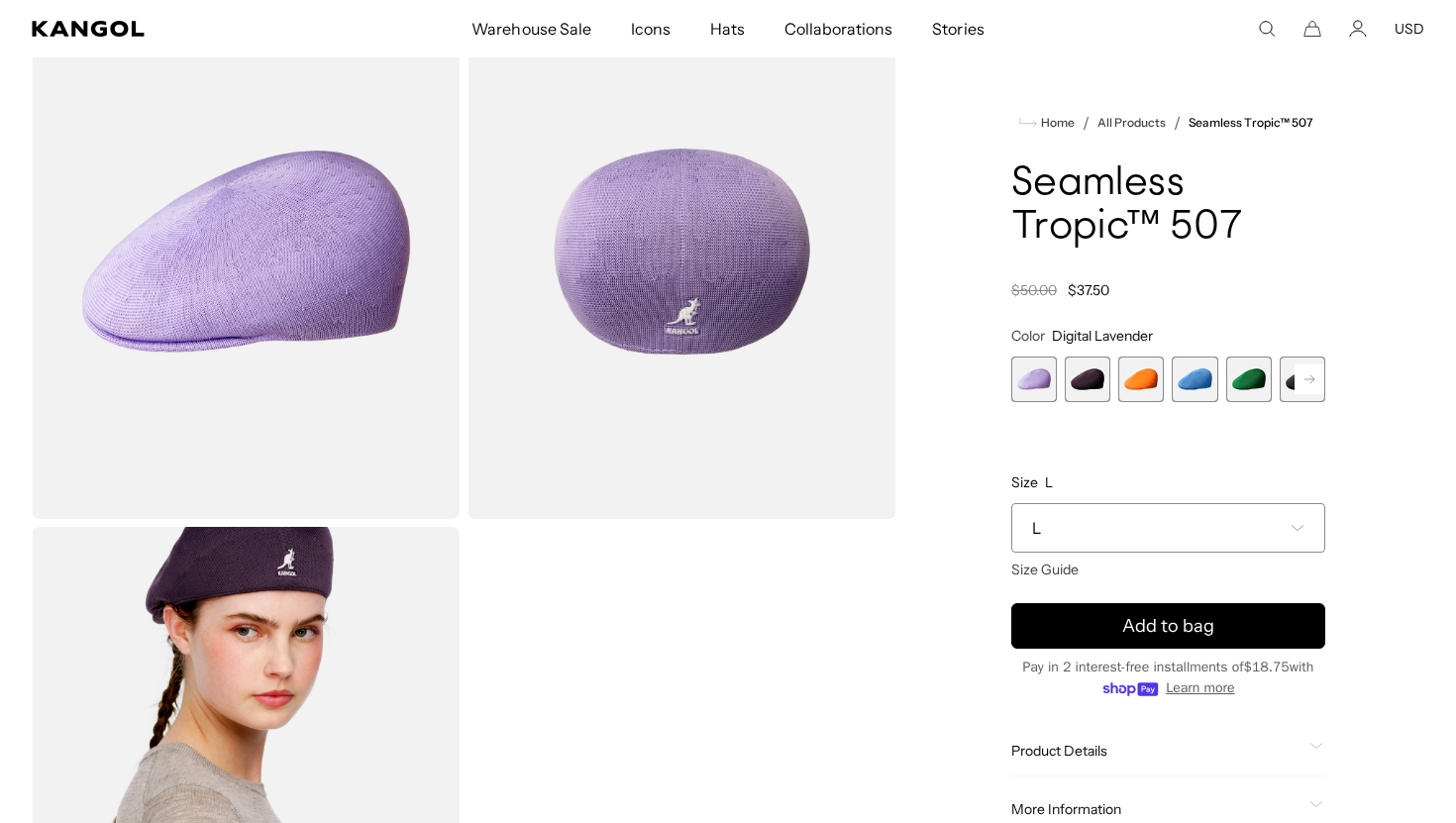 click 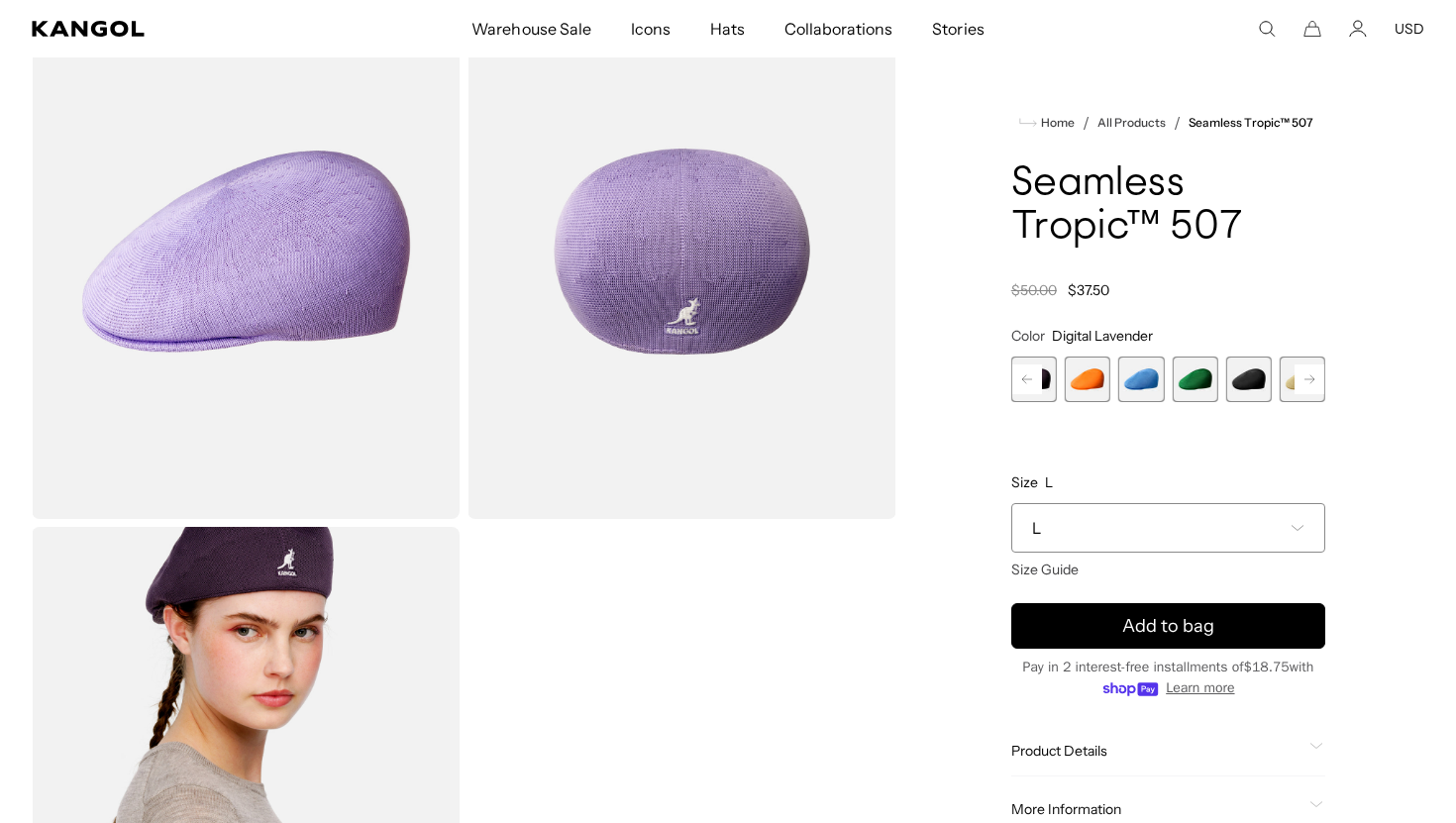 click at bounding box center (1249, 379) 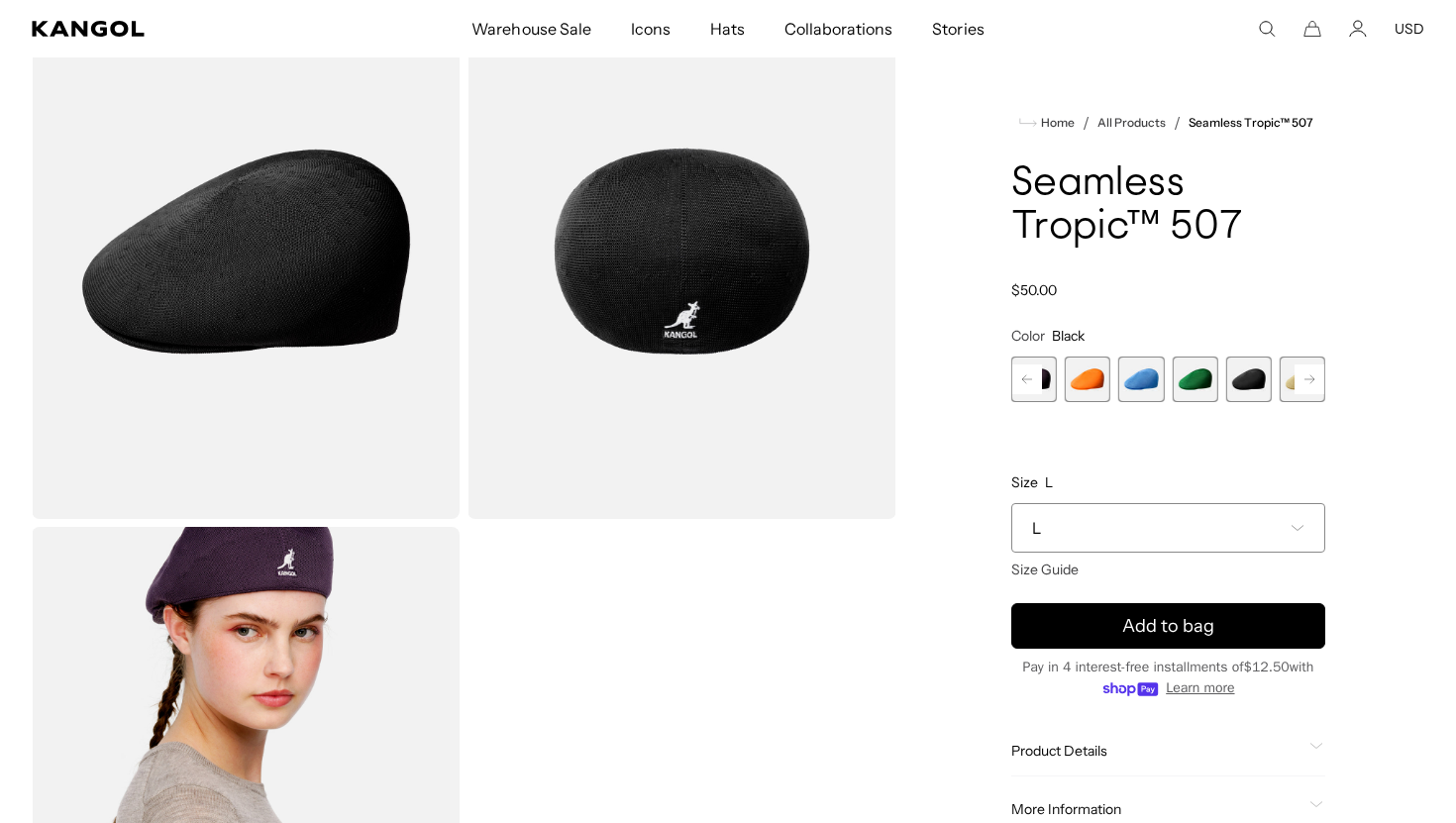 click 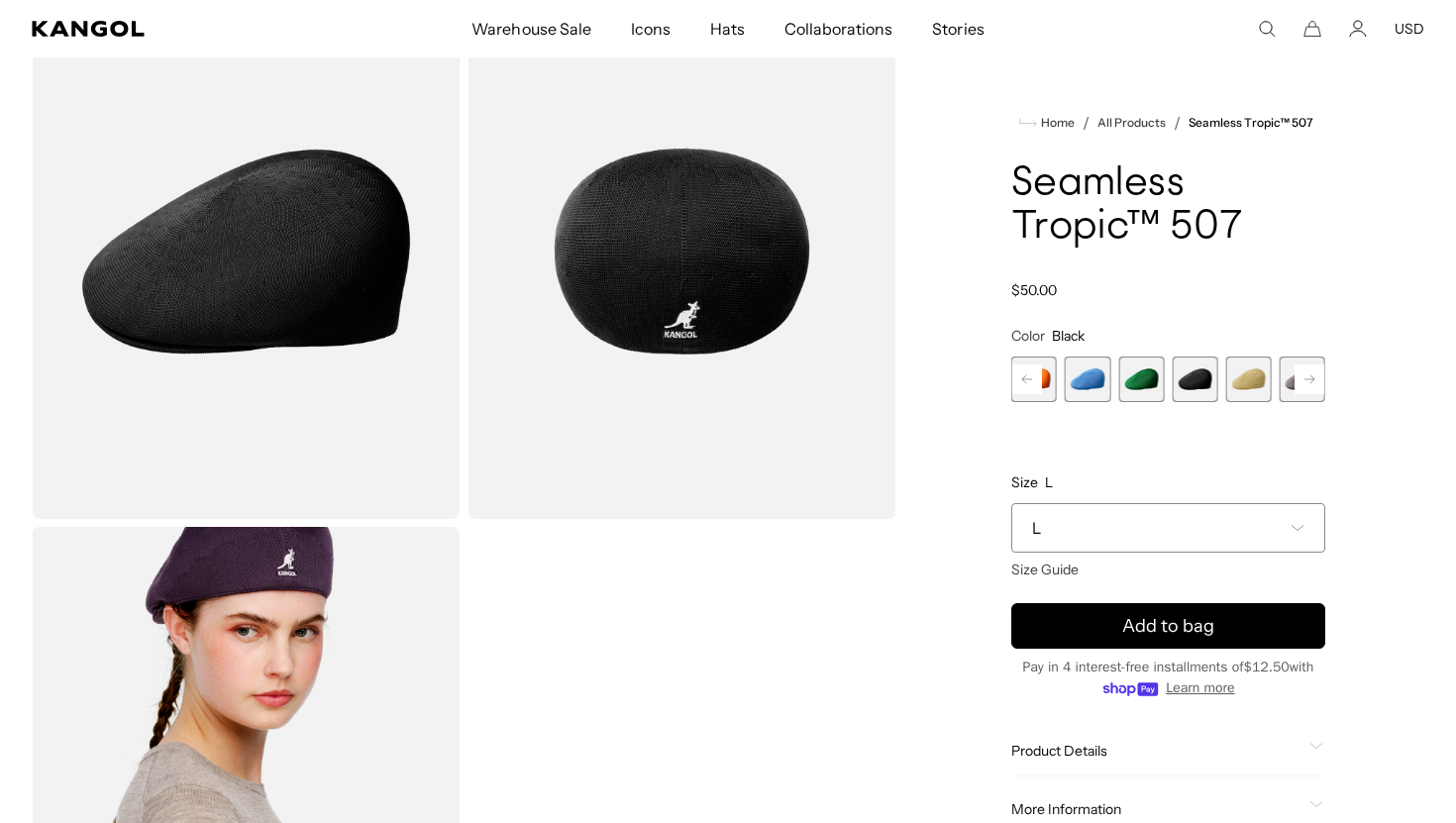 click 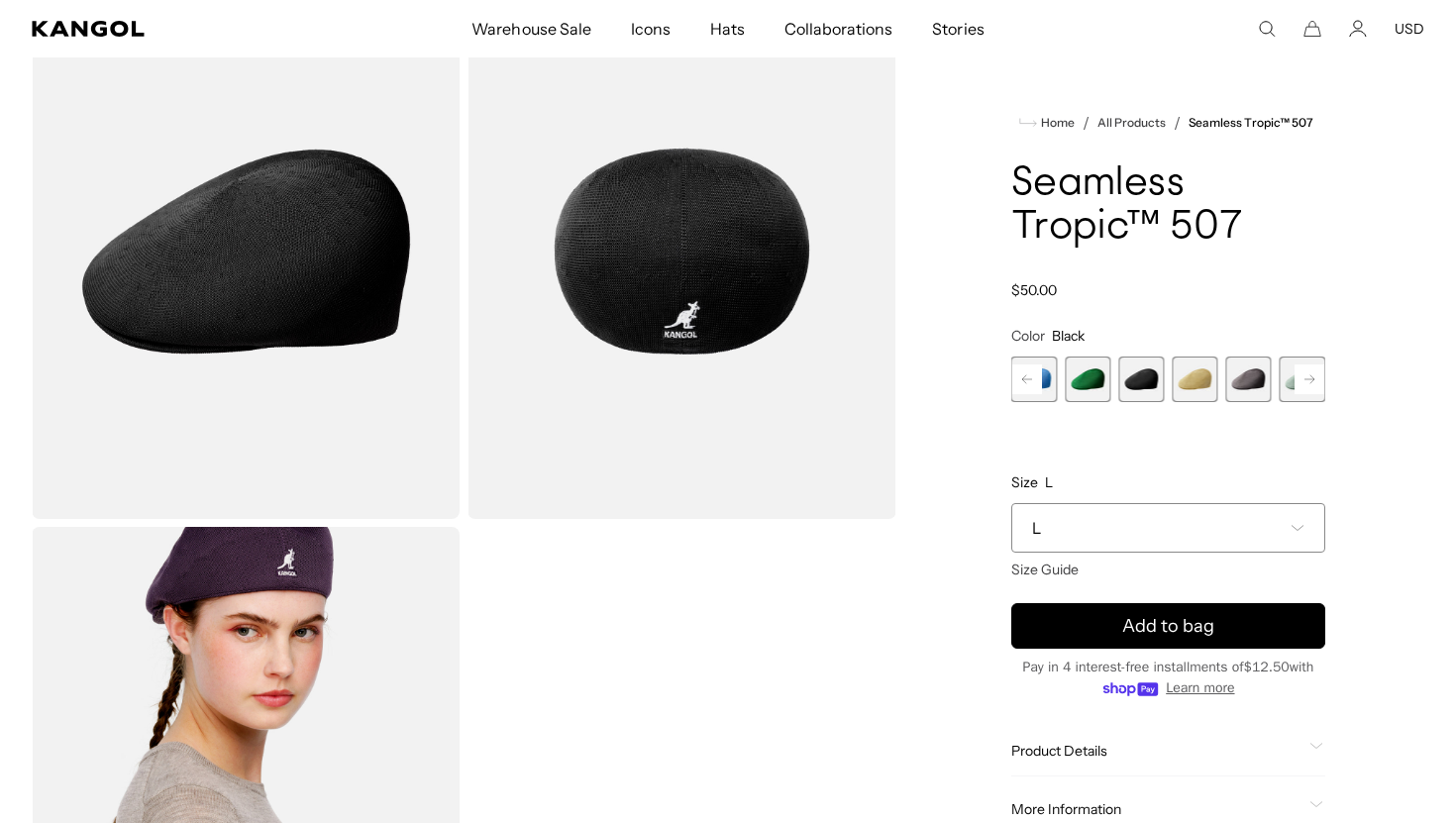 click on "Charcoal
Variant sold out or unavailable" at bounding box center (1249, 379) 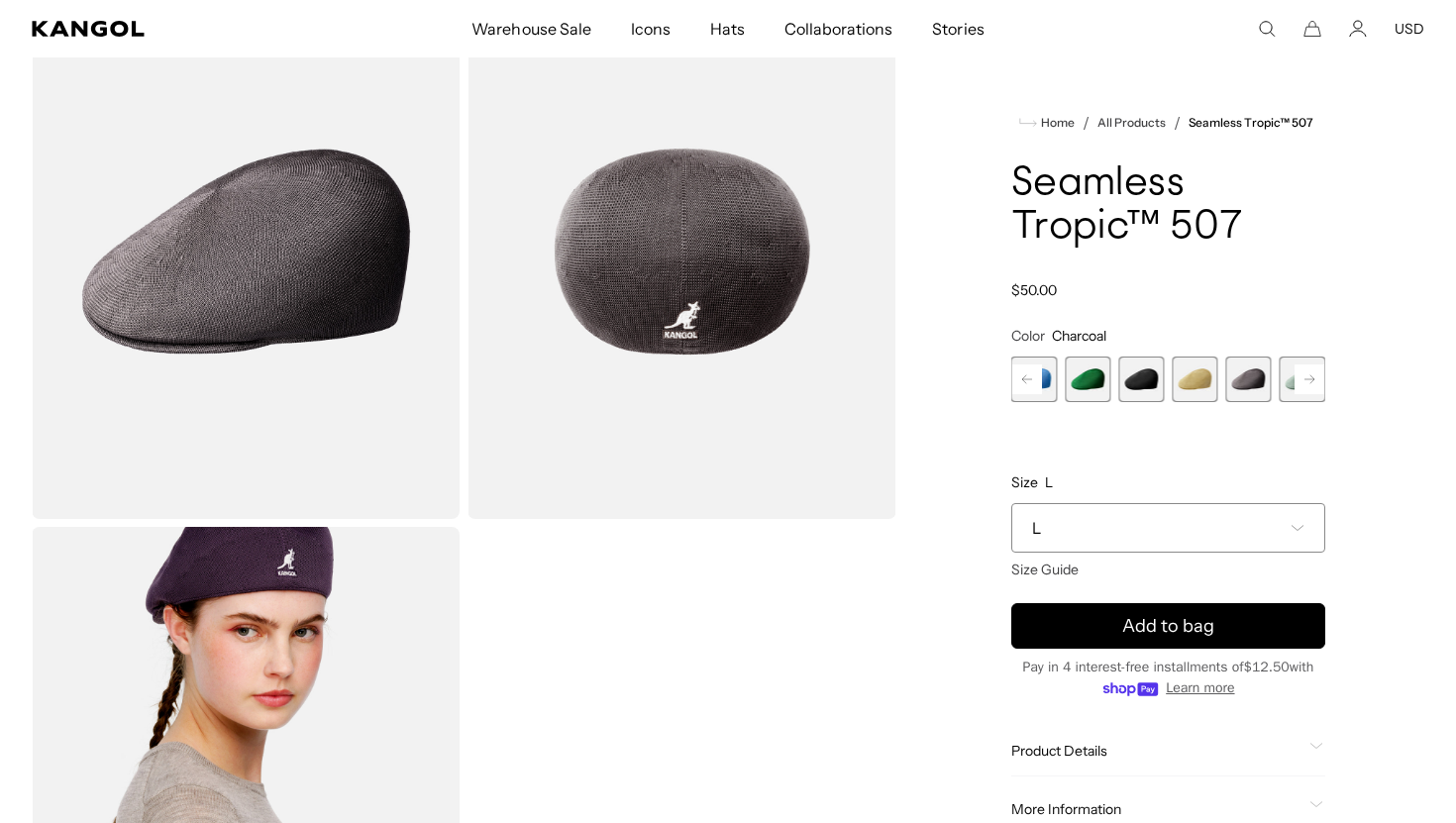 click on "Next" at bounding box center (1309, 379) 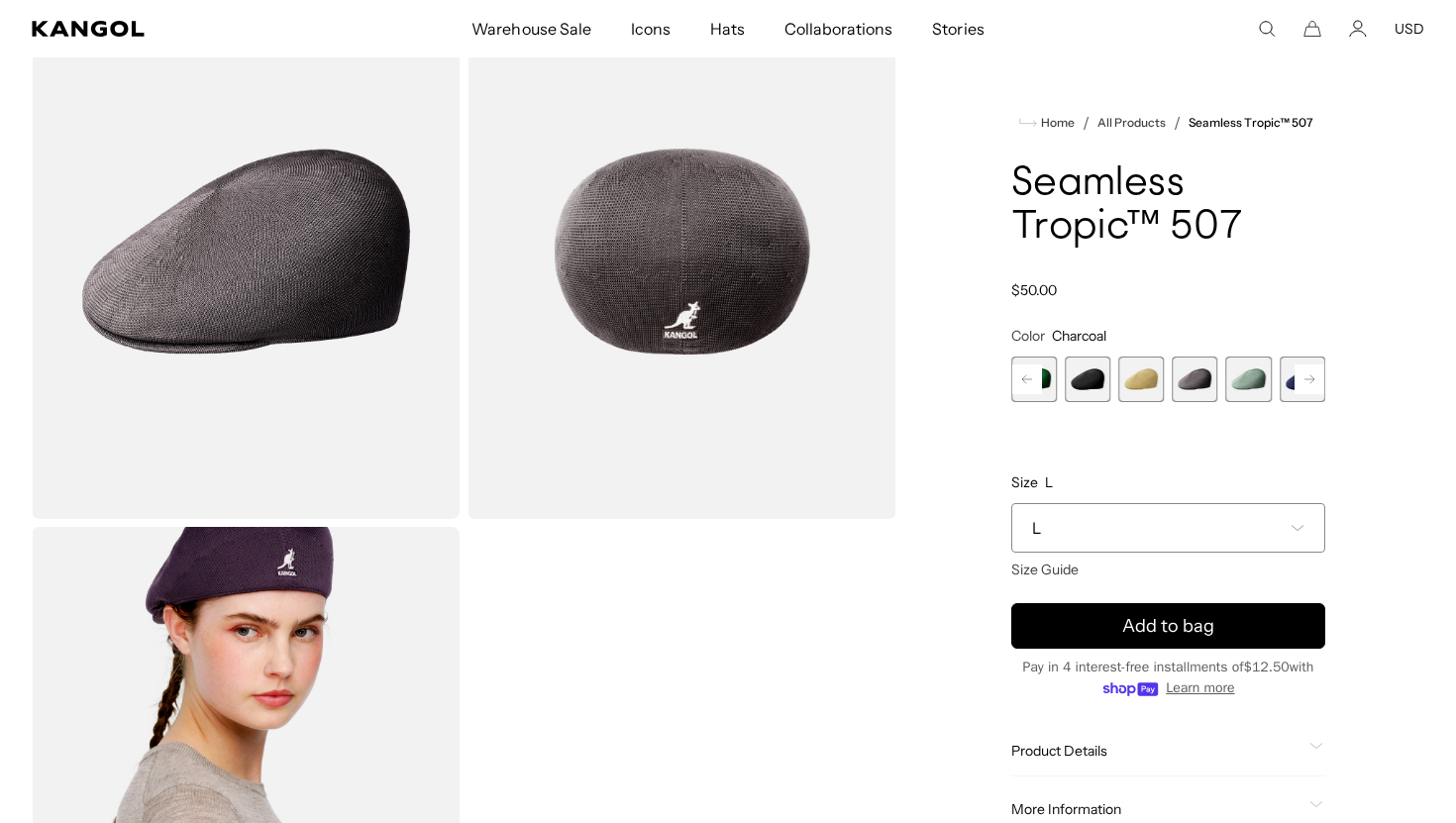 click on "Next" at bounding box center [1309, 379] 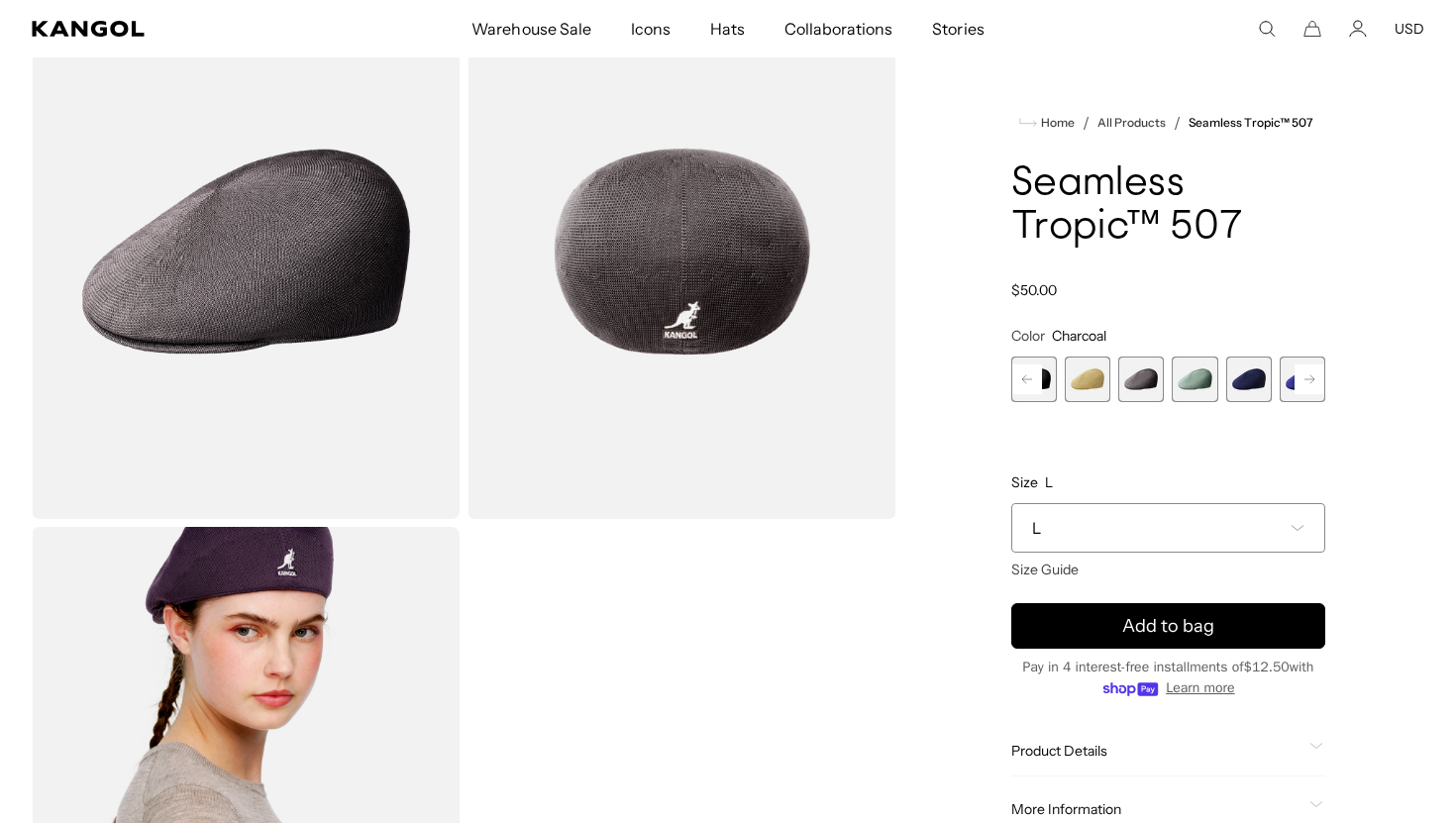 click on "Next" at bounding box center (1309, 379) 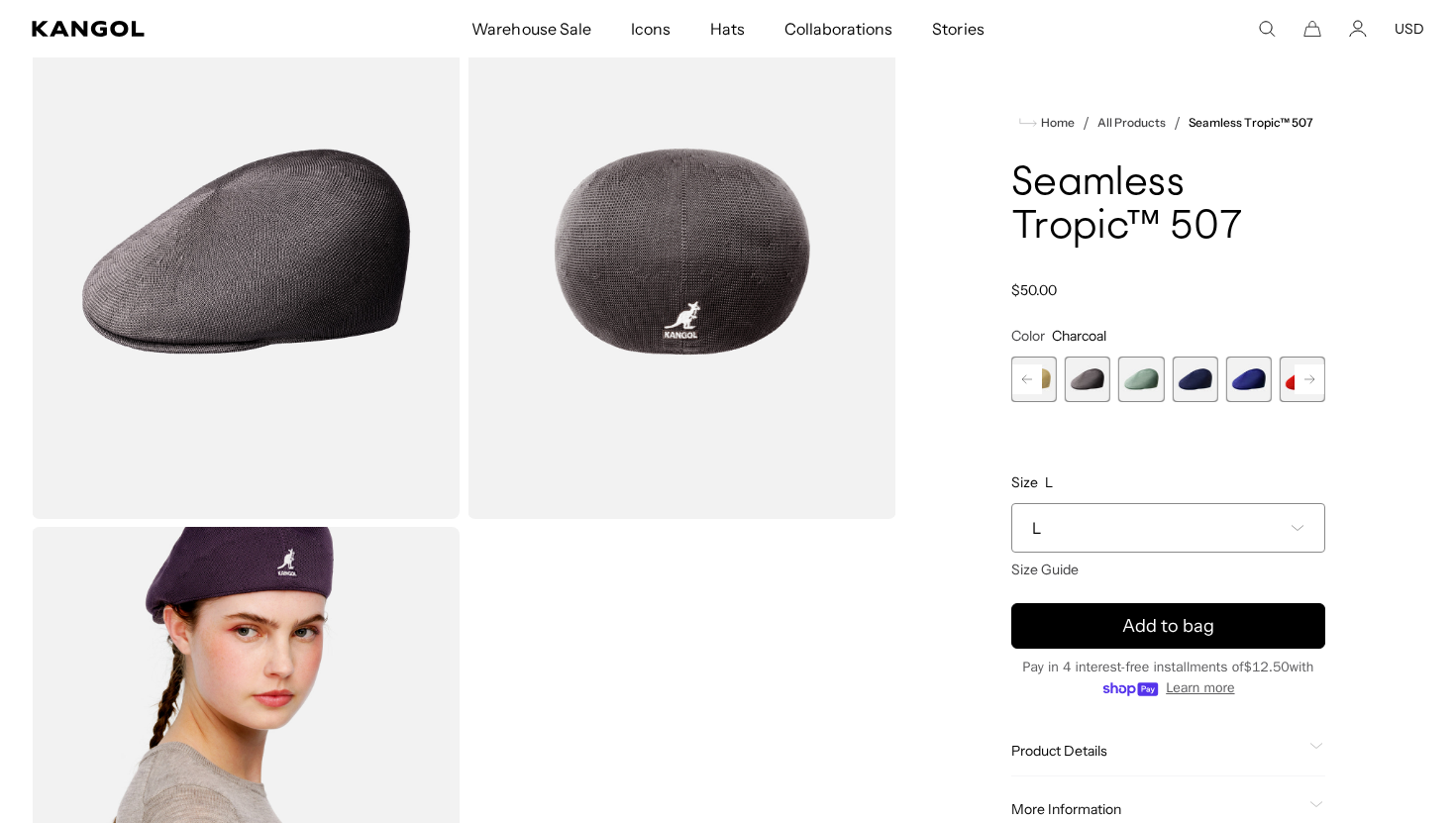 click on "Next" at bounding box center [1309, 379] 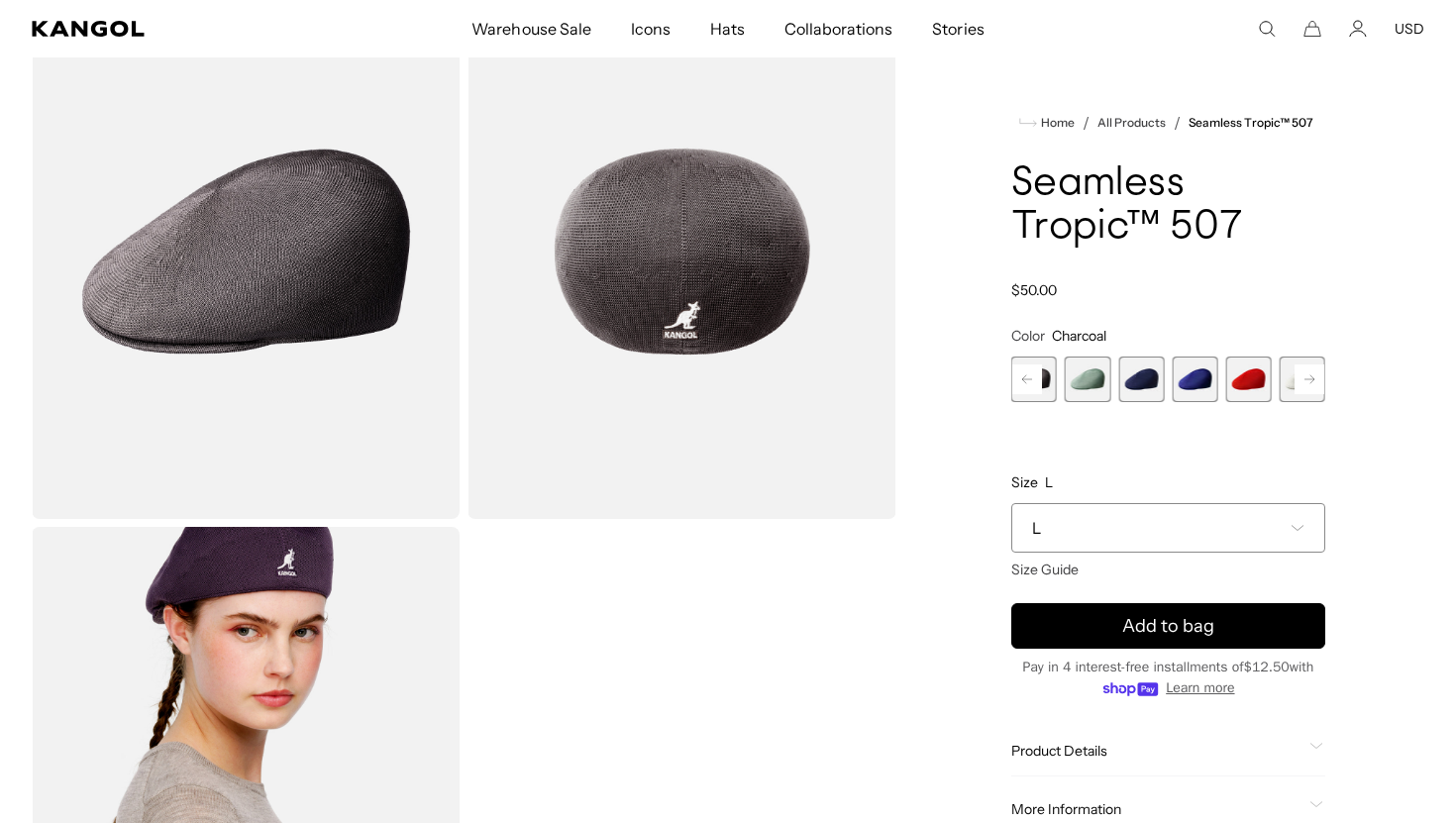 click at bounding box center (1249, 379) 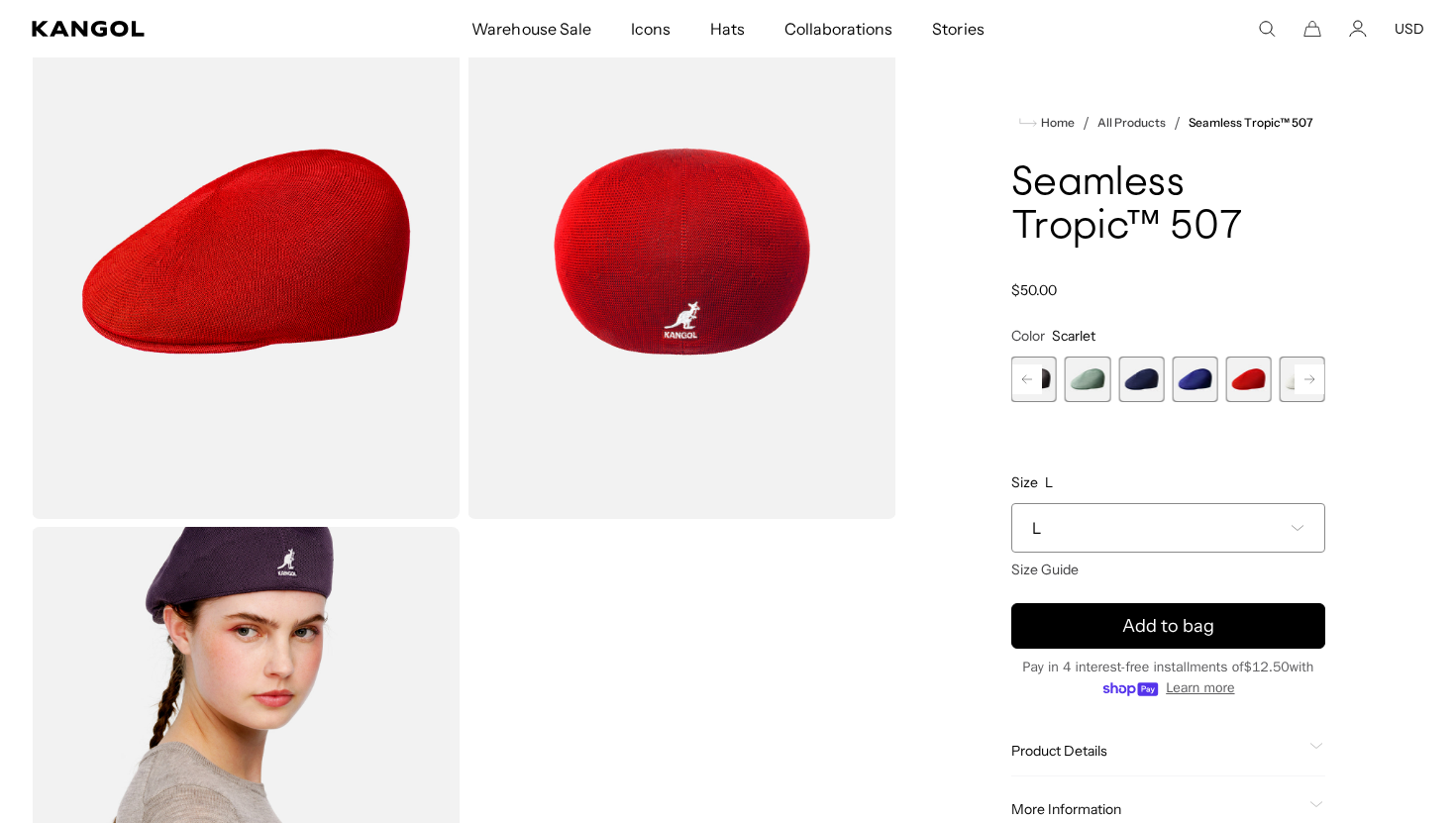 click 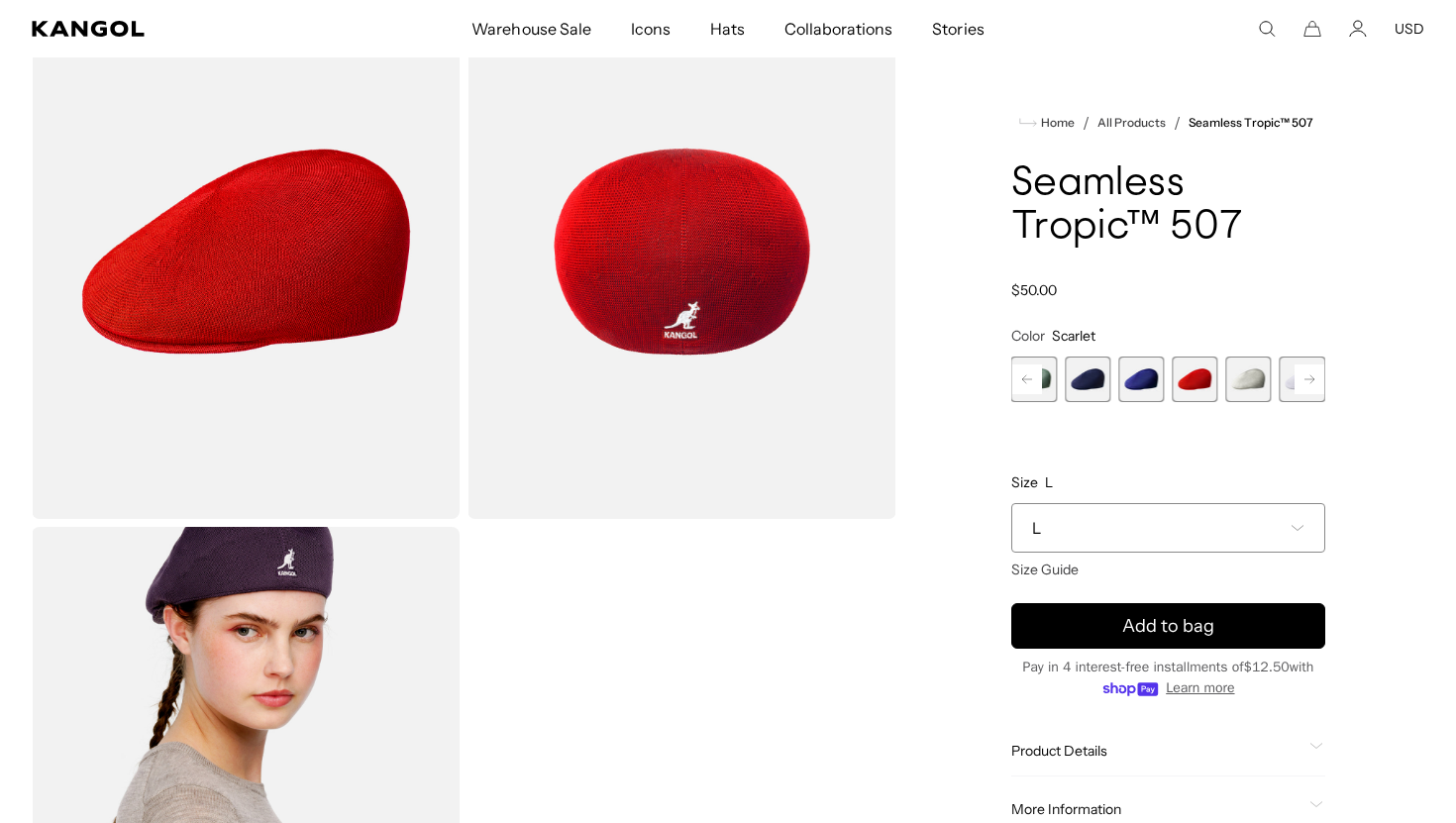 click 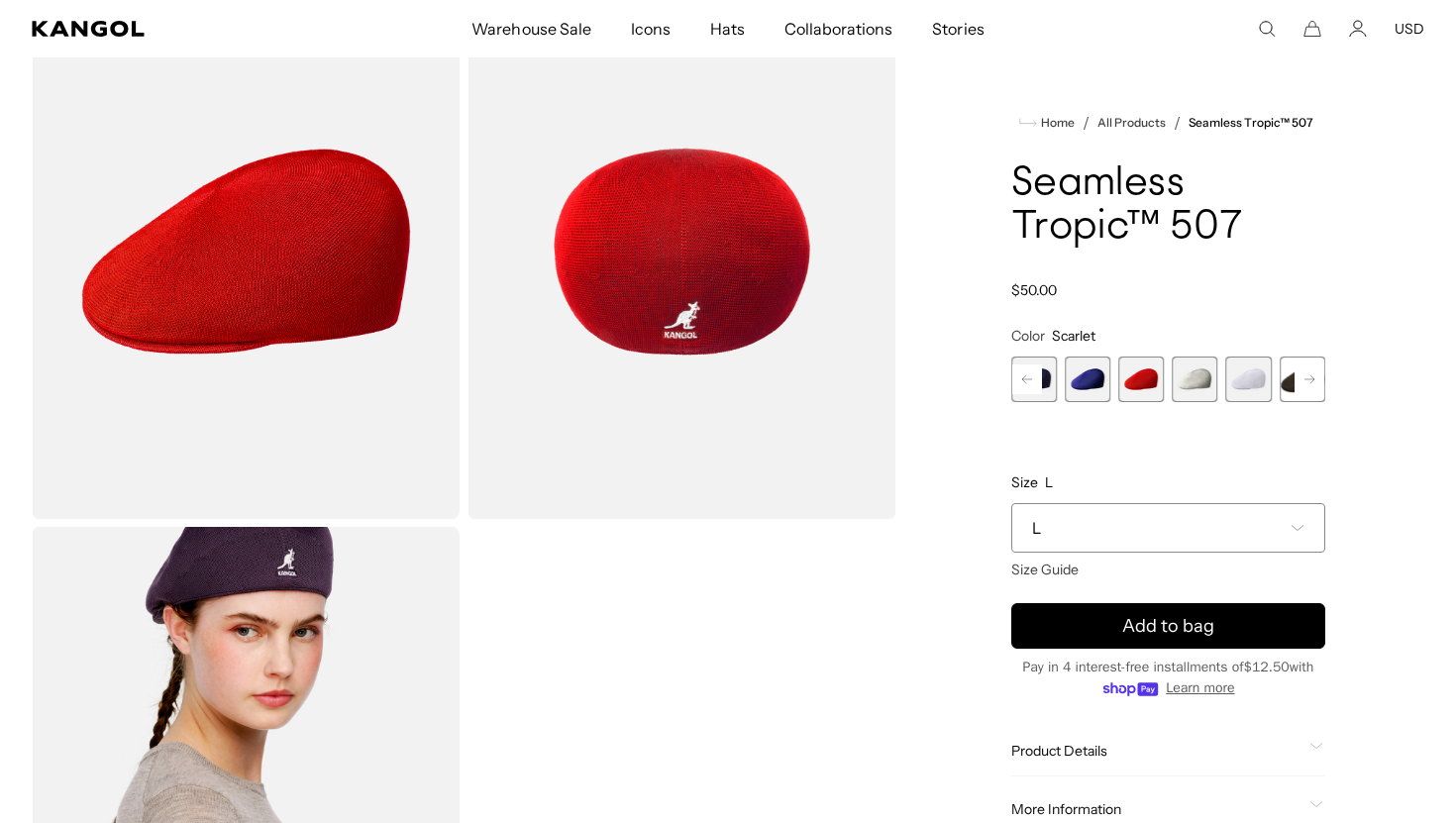 click 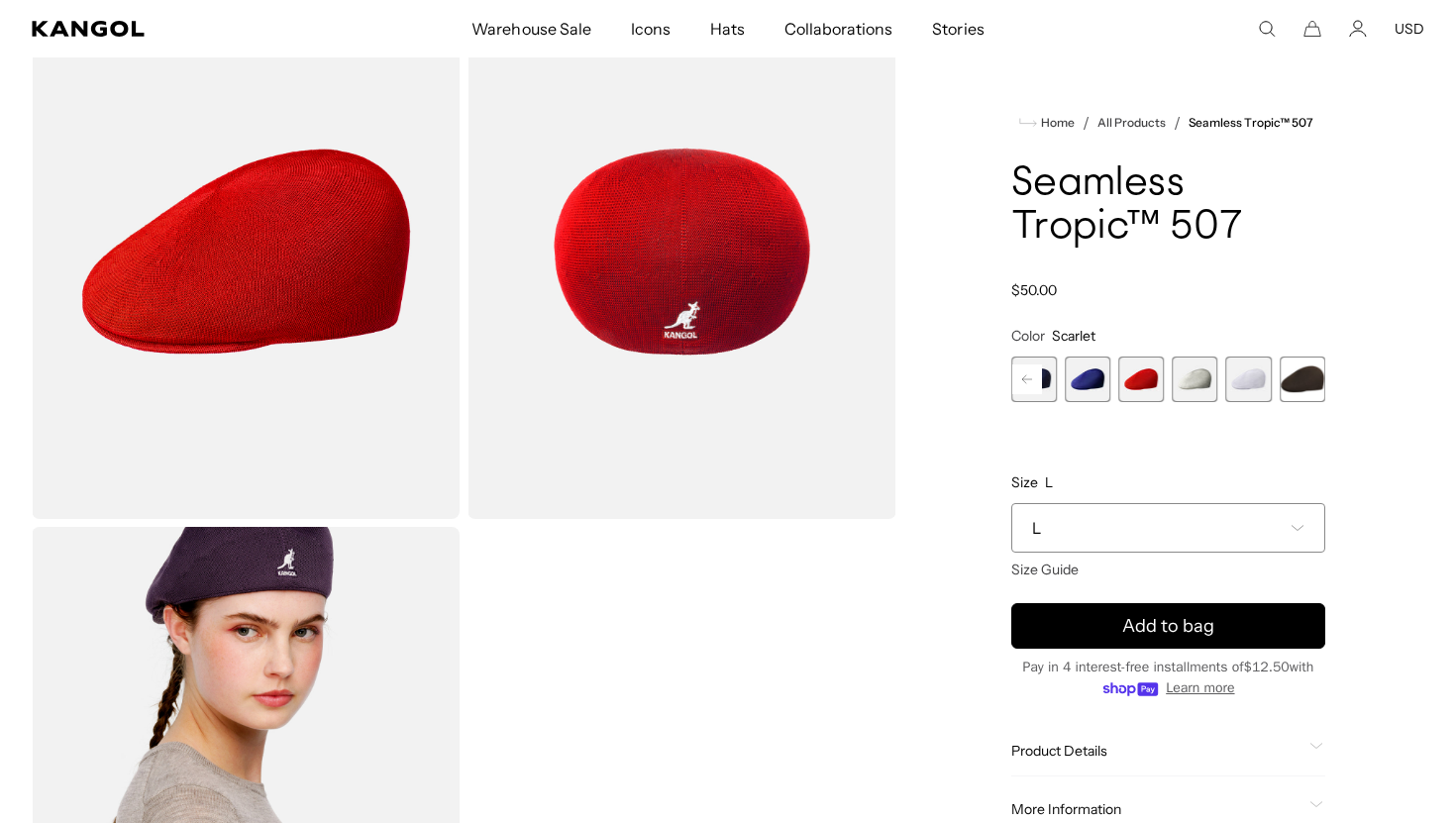 click on "Previous
Next
Digital Lavender
Variant sold out or unavailable
DEEP PLUM
Variant sold out or unavailable
ELECTRIC KUMQUAT
Variant sold out or unavailable
Surf
Variant sold out or unavailable
Turf Green
Variant sold out or unavailable
Black
Variant sold out or unavailable
Beige" at bounding box center [1168, 379] 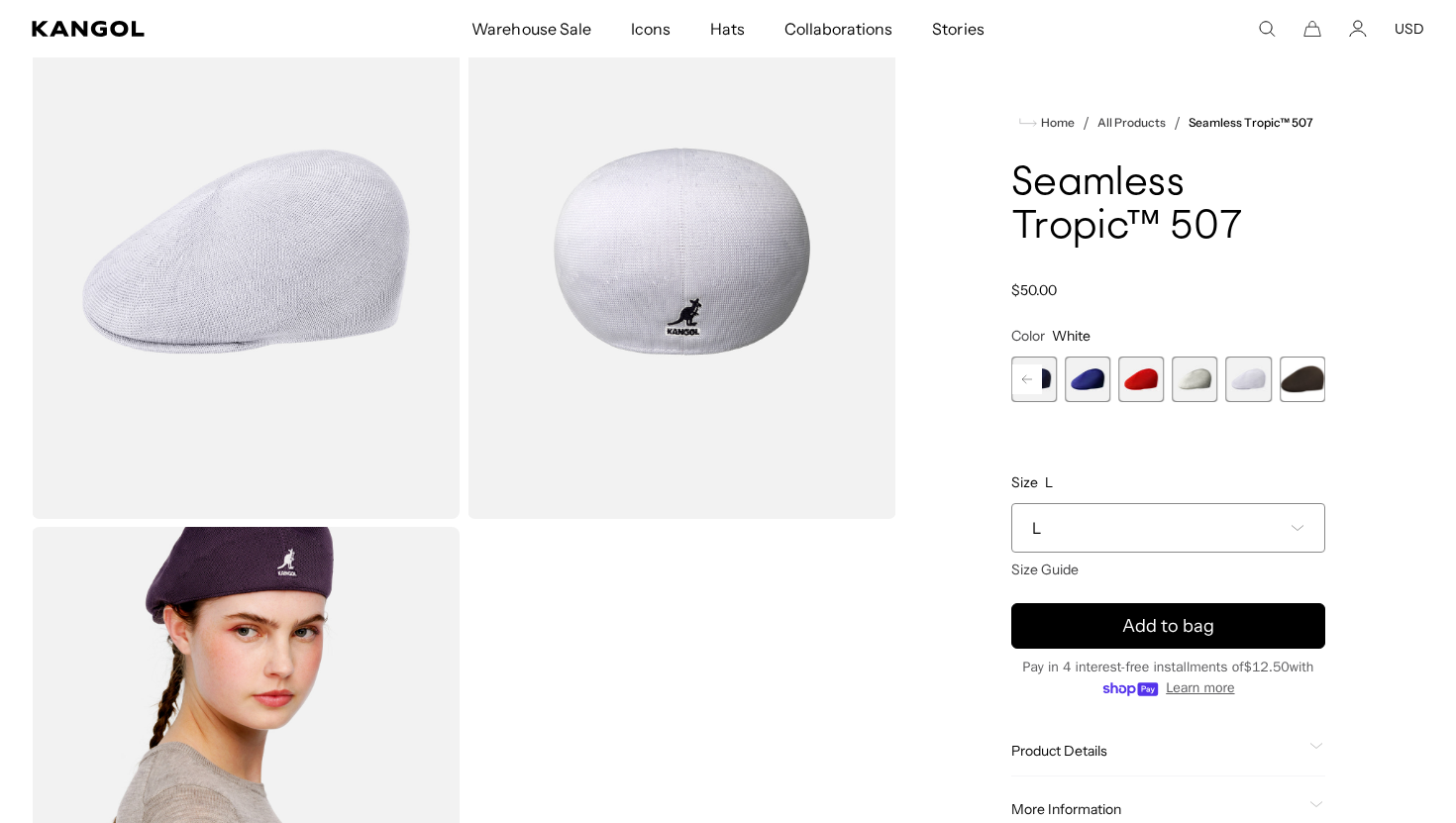 click at bounding box center (1302, 379) 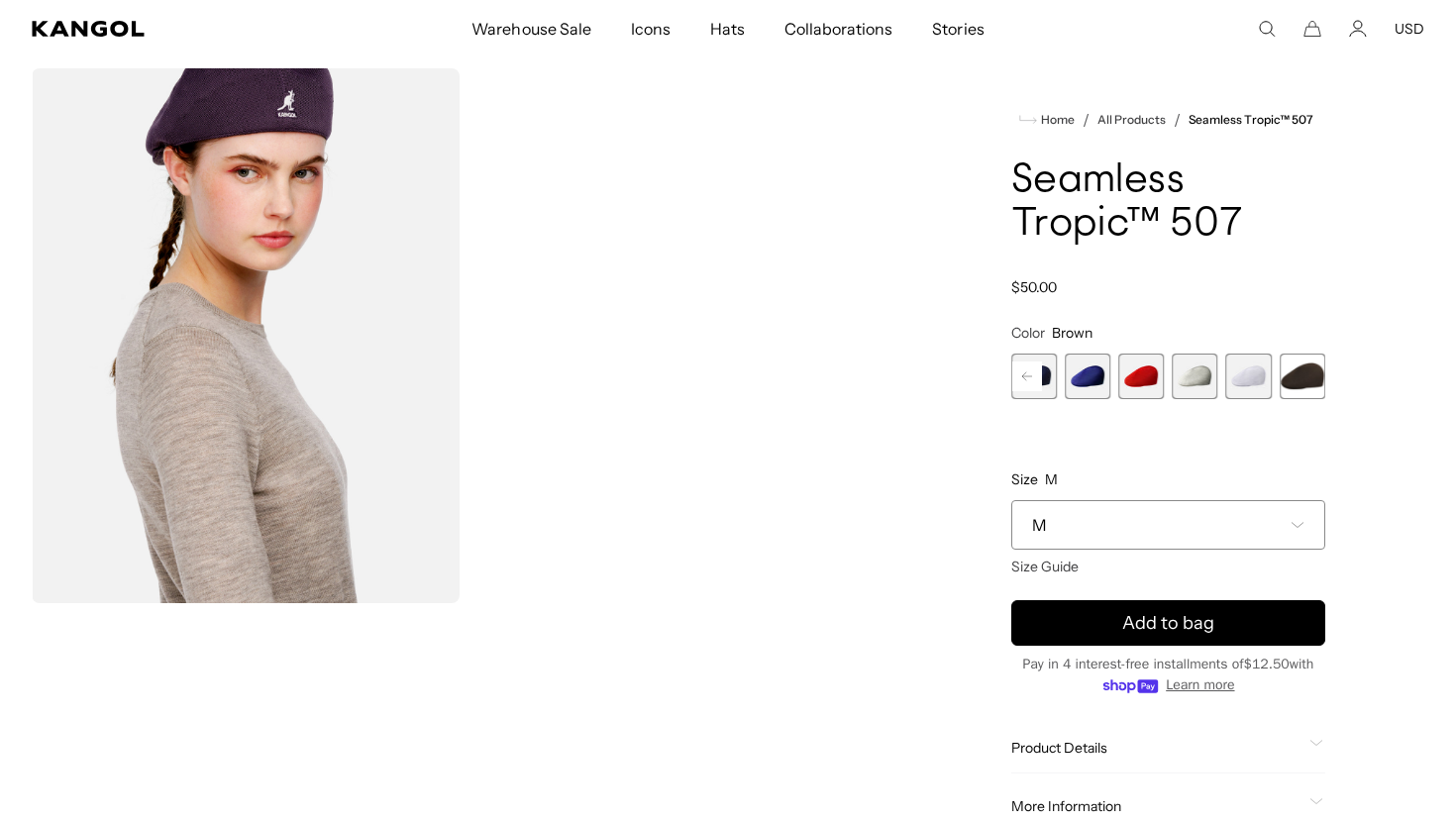 click on "M" at bounding box center [1168, 525] 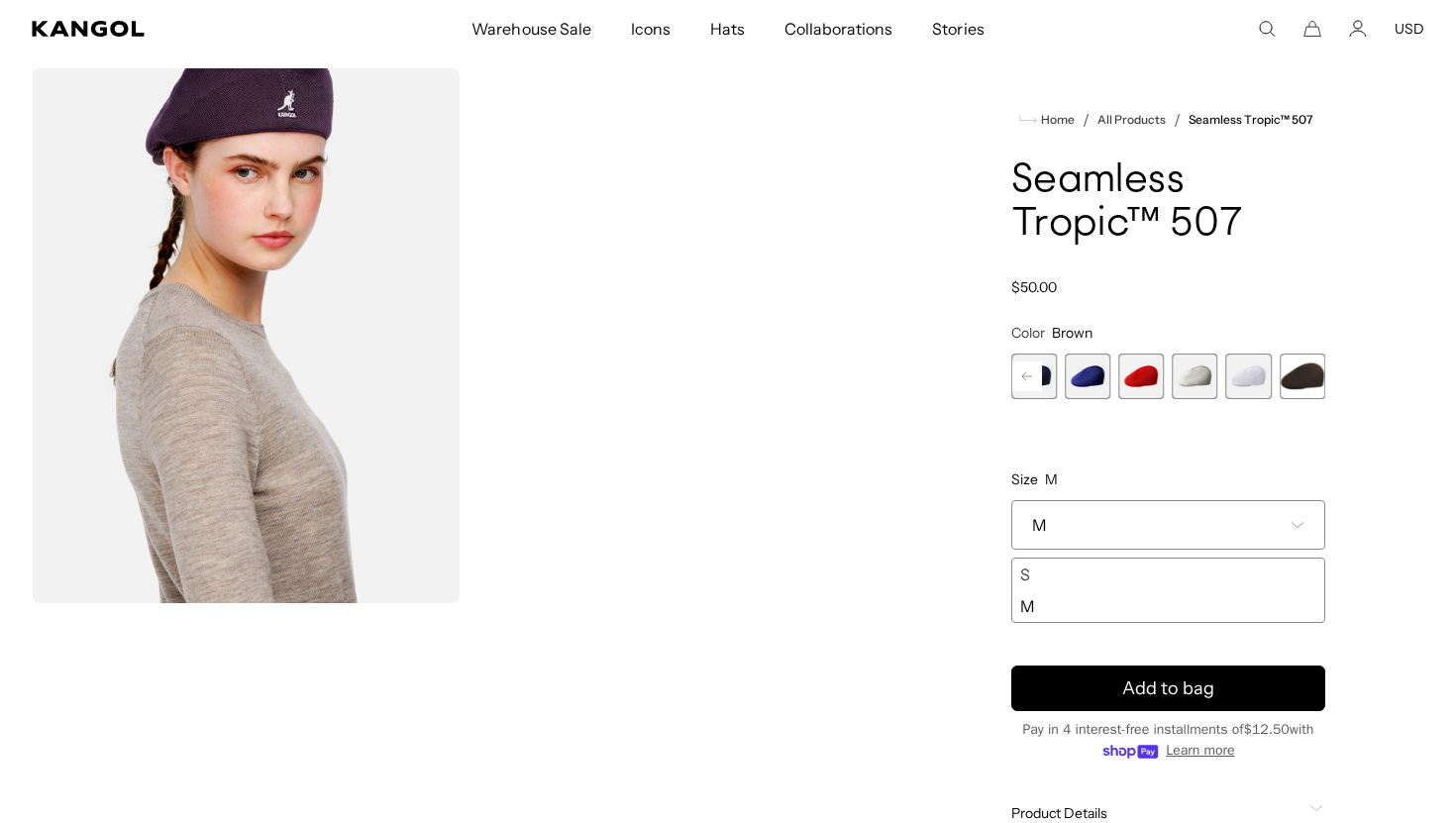 scroll, scrollTop: 0, scrollLeft: 408, axis: horizontal 